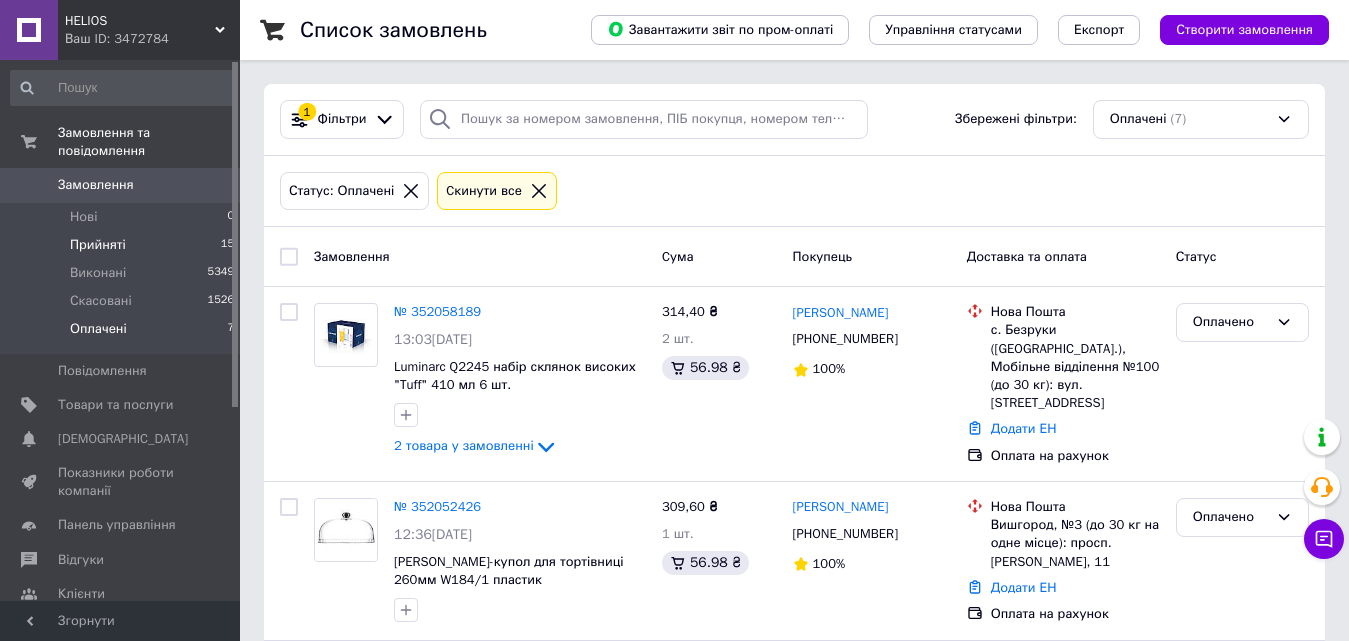 scroll, scrollTop: 0, scrollLeft: 0, axis: both 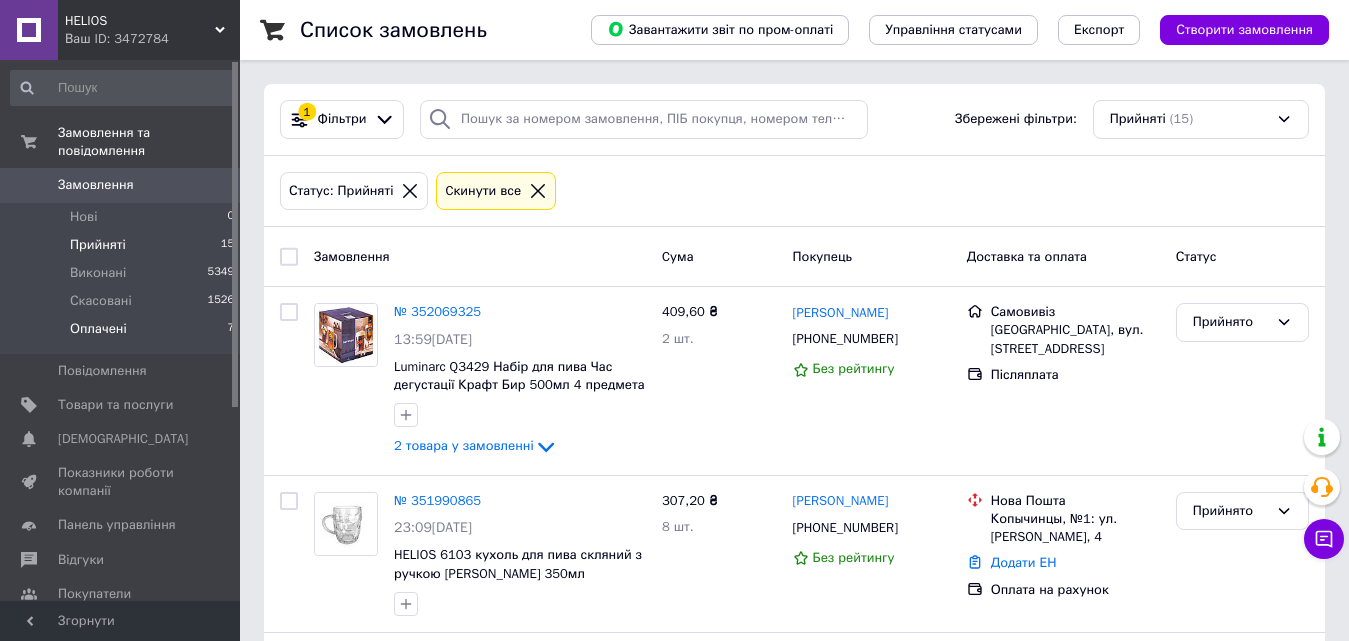 click on "Оплачені" at bounding box center (98, 329) 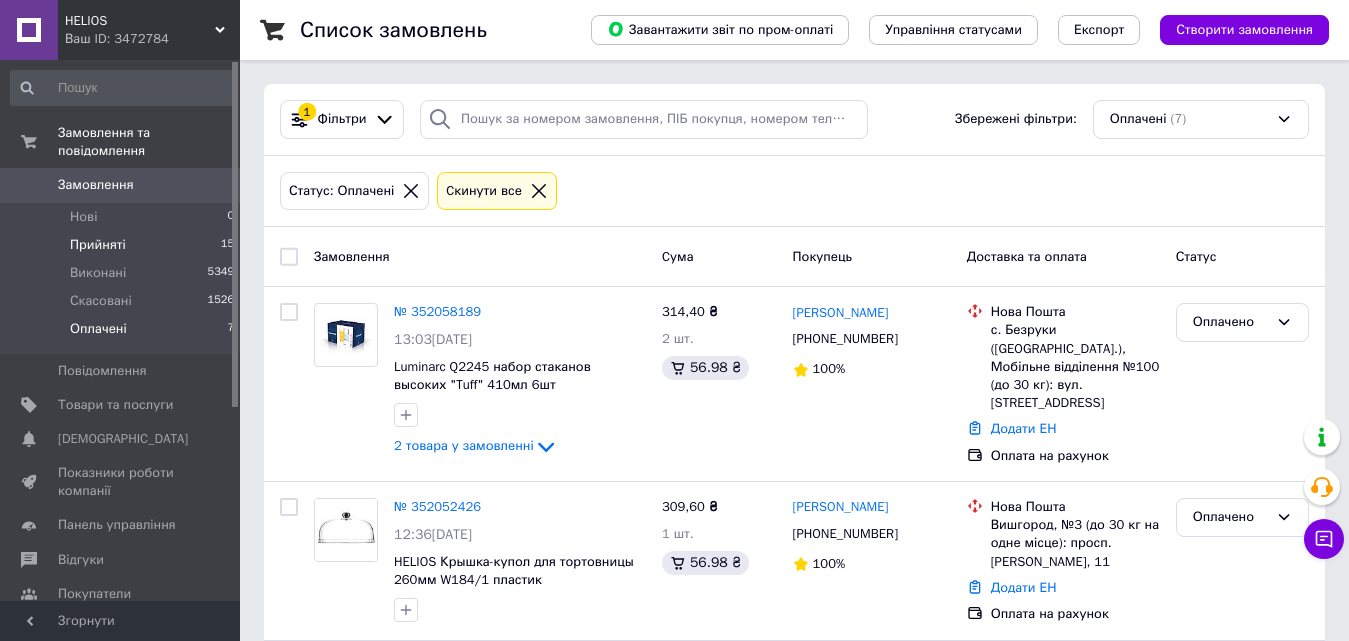 click on "Прийняті" at bounding box center (98, 245) 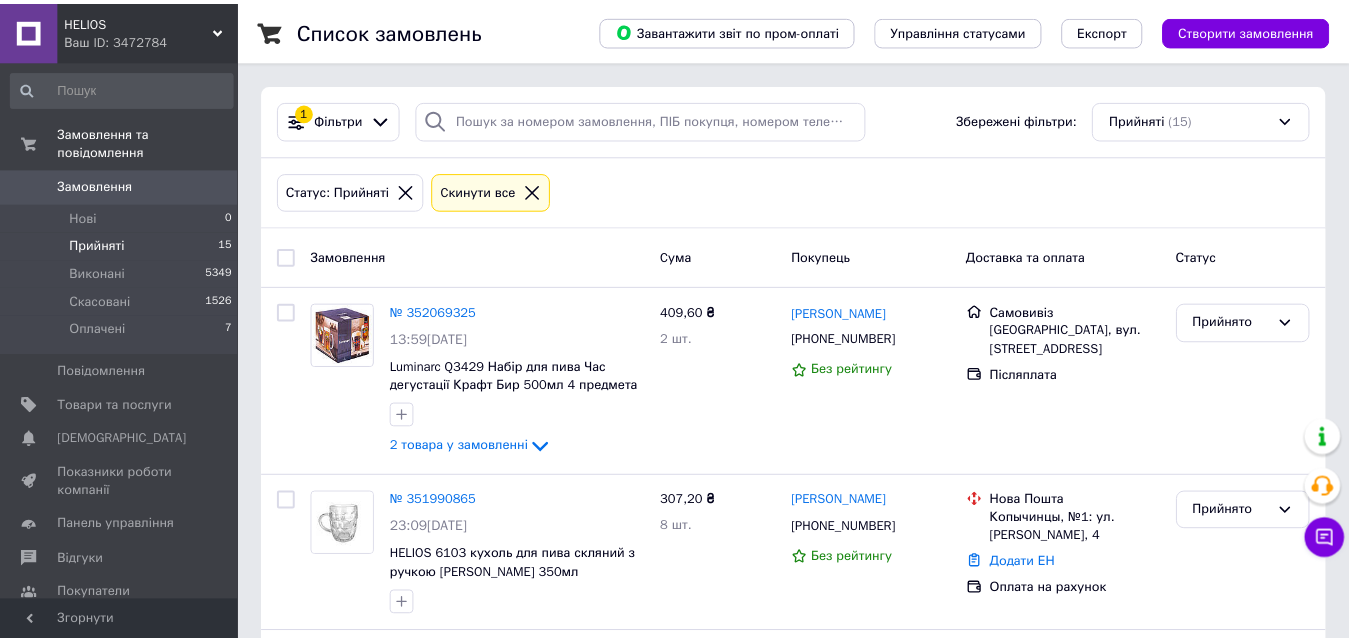 scroll, scrollTop: 0, scrollLeft: 0, axis: both 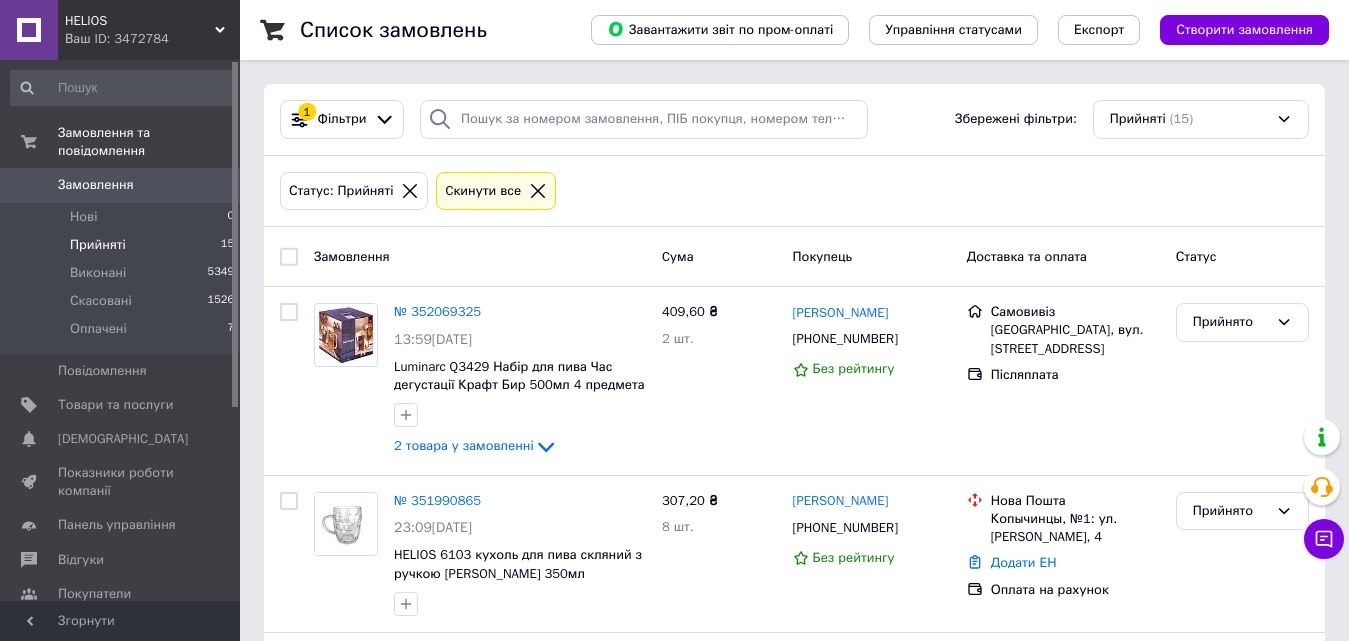 click on "Прийняті 15" at bounding box center [123, 245] 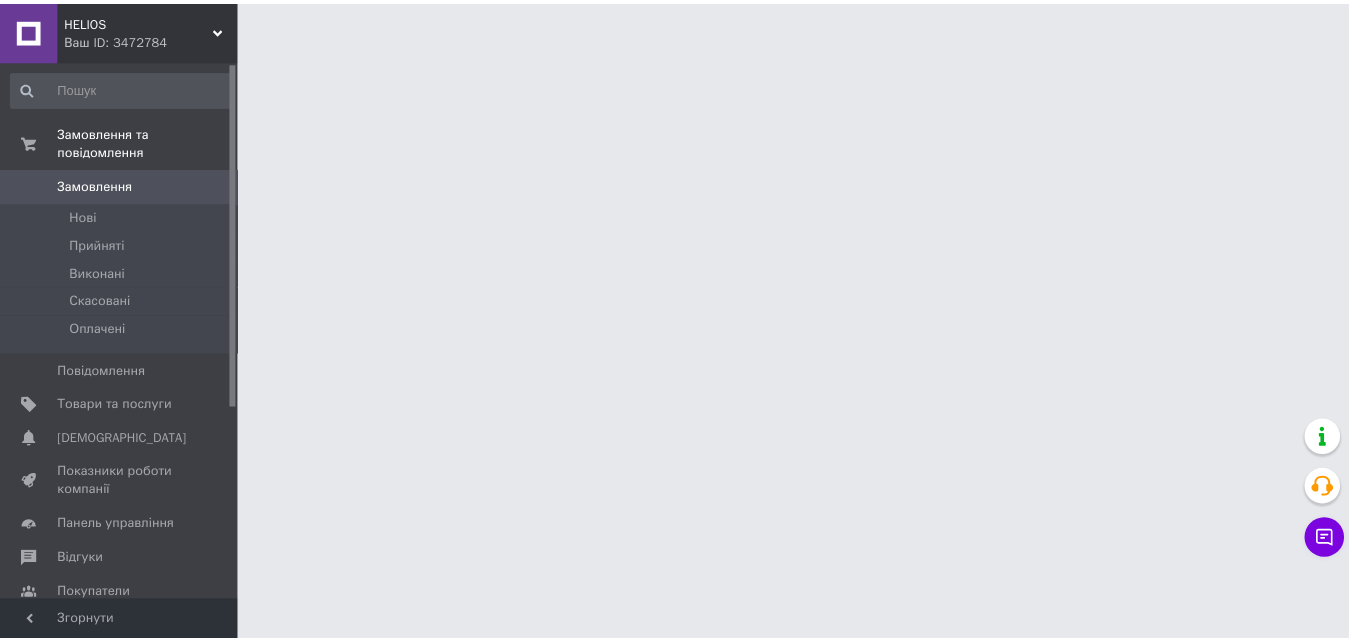 scroll, scrollTop: 0, scrollLeft: 0, axis: both 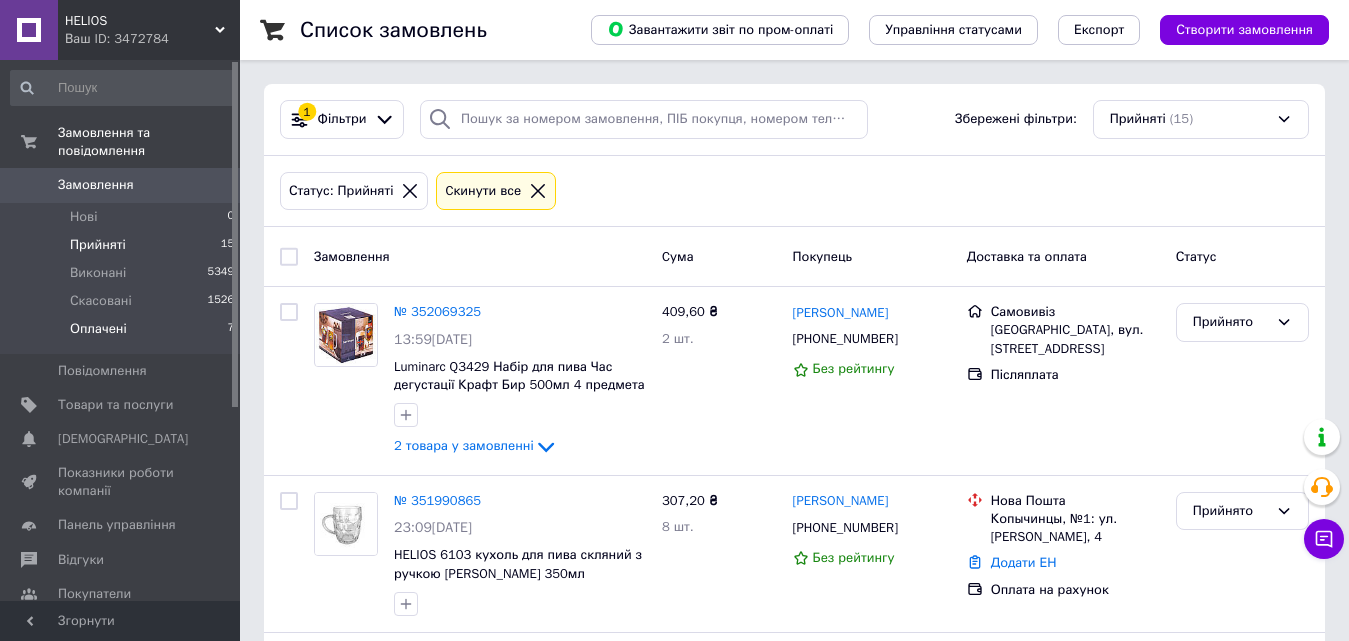 click on "Оплачені" at bounding box center (98, 329) 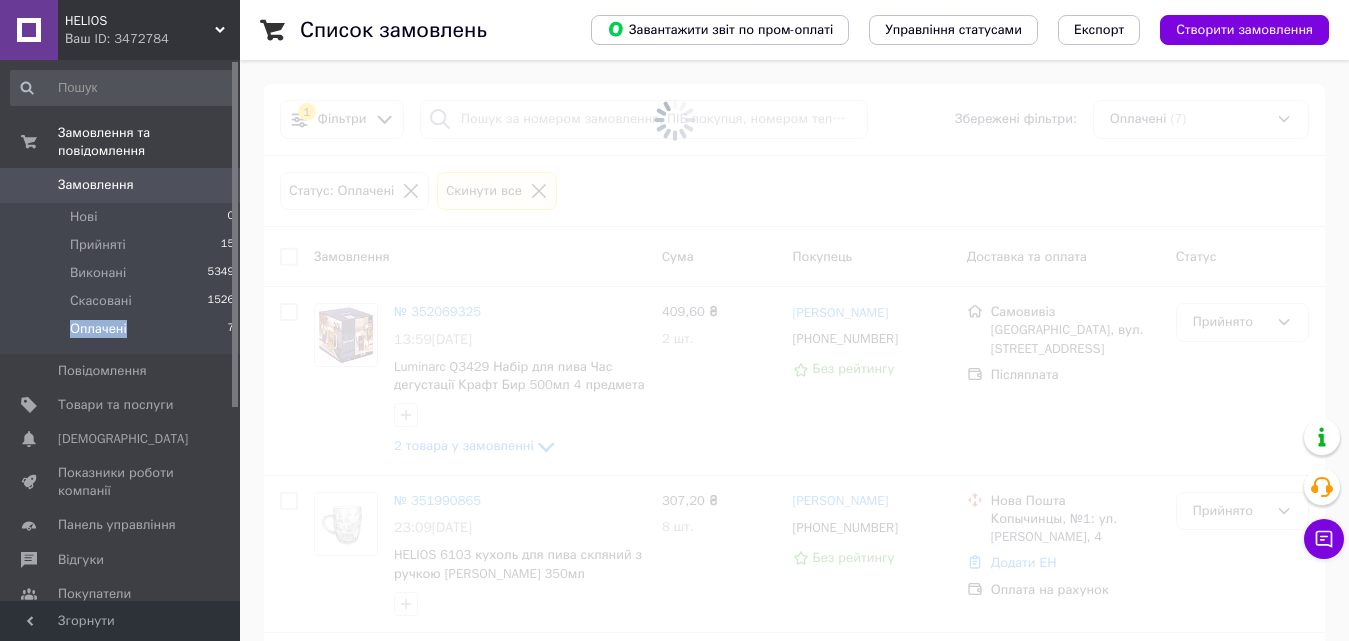 click on "Оплачені" at bounding box center [98, 329] 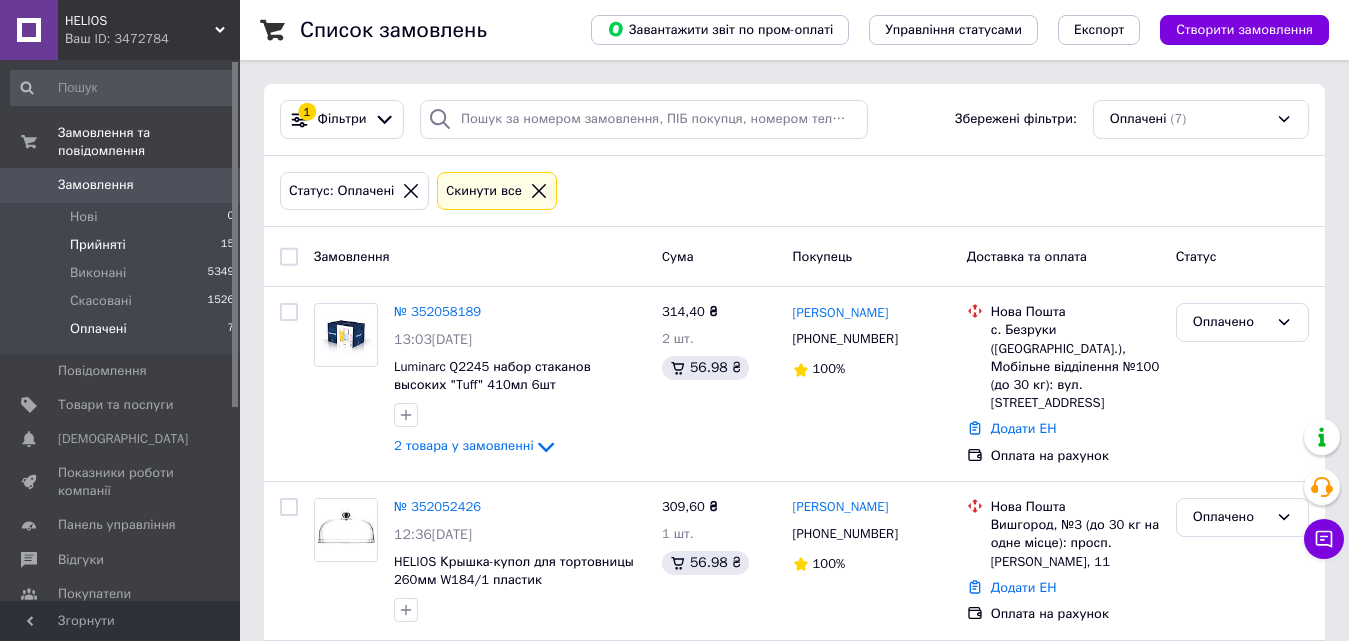 click on "Прийняті" at bounding box center (98, 245) 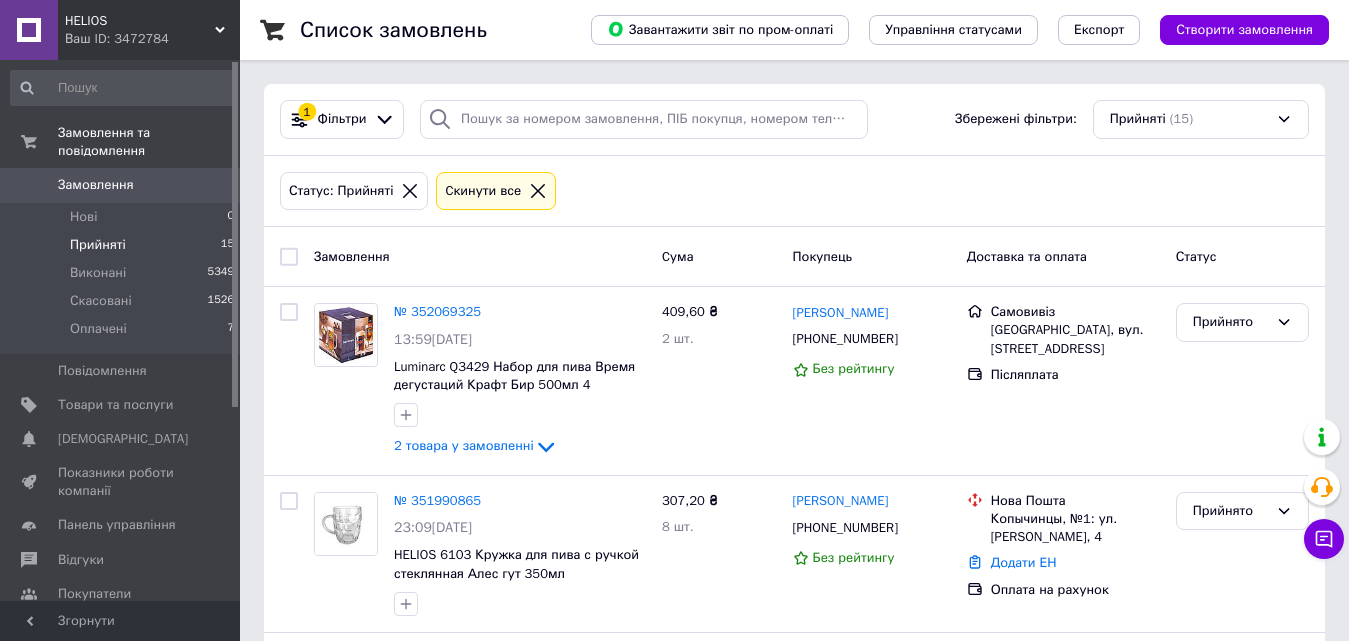 click on "Прийняті 15" at bounding box center [123, 245] 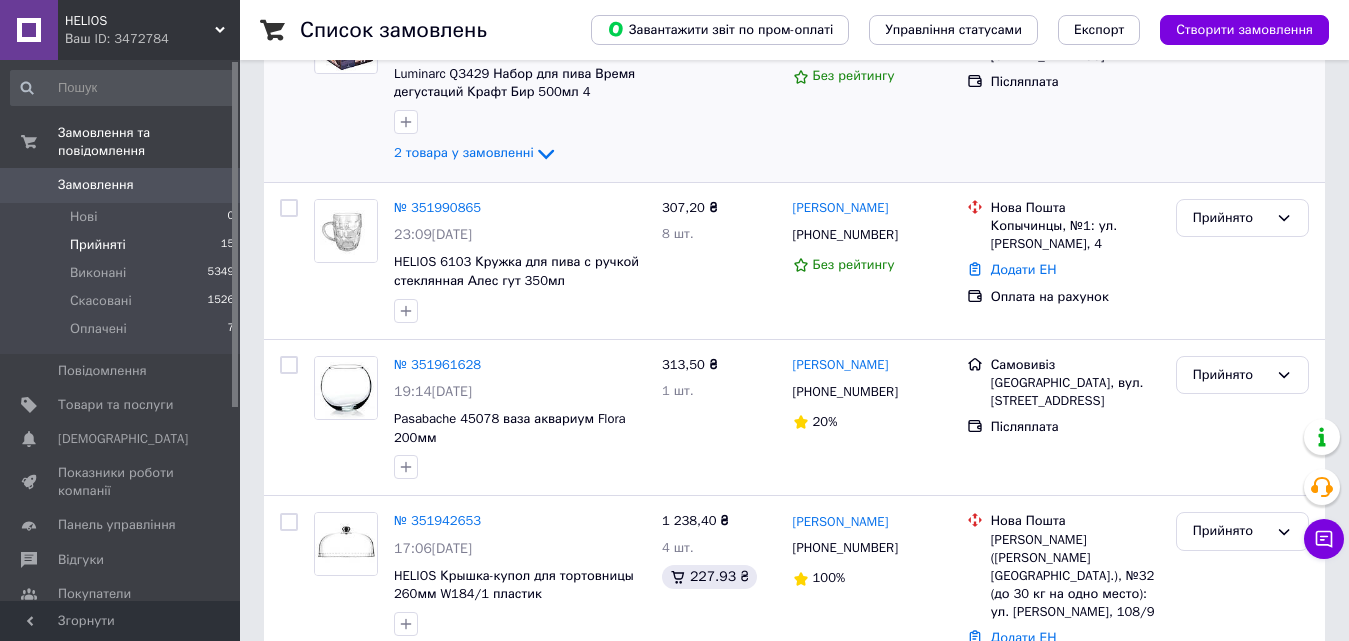 scroll, scrollTop: 313, scrollLeft: 0, axis: vertical 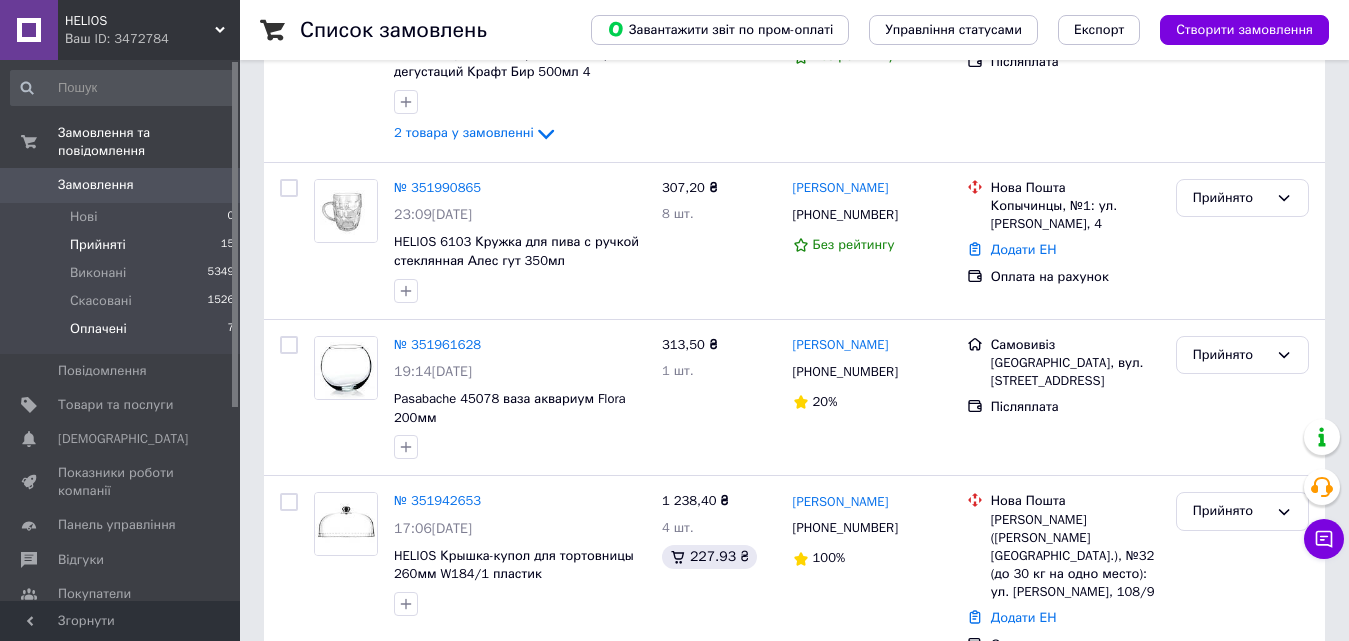click on "Оплачені" at bounding box center (98, 329) 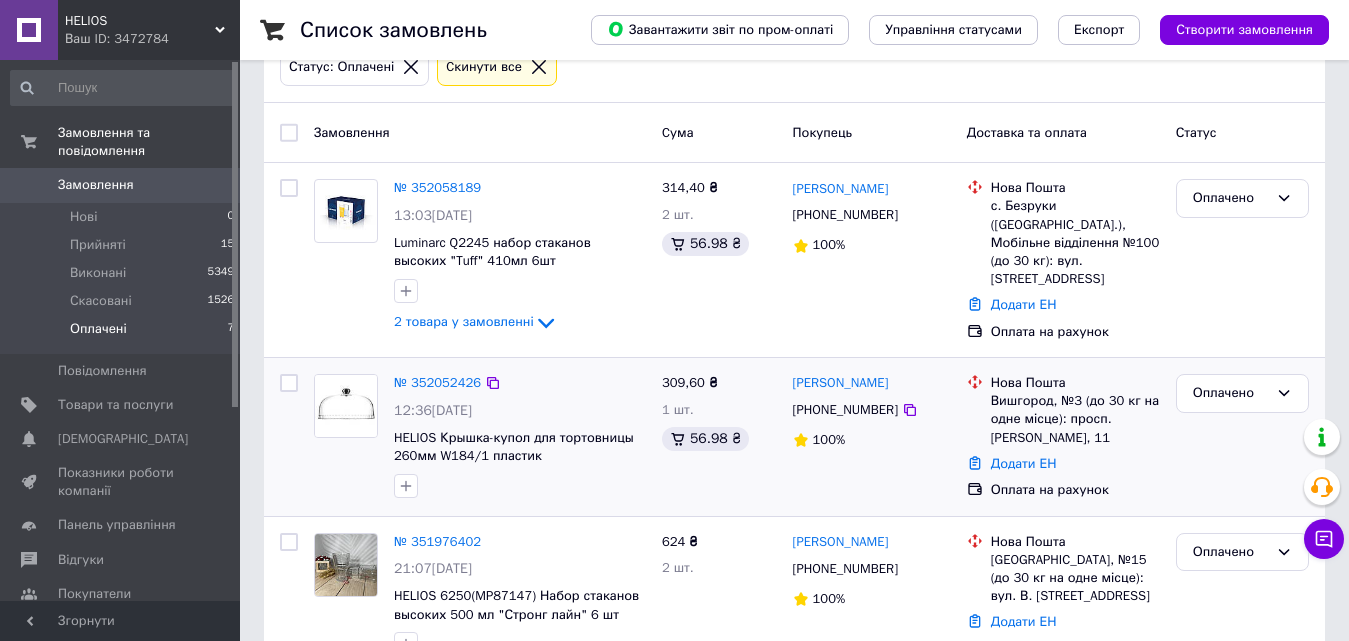 scroll, scrollTop: 144, scrollLeft: 0, axis: vertical 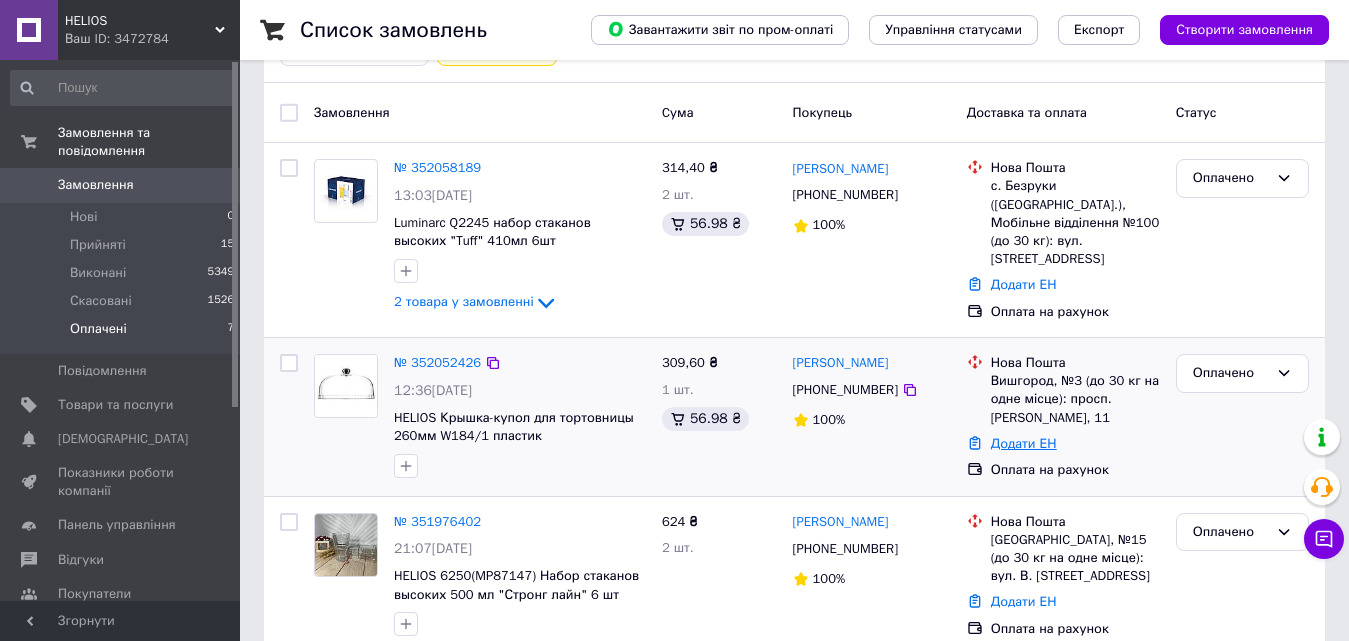 click on "Додати ЕН" at bounding box center [1024, 443] 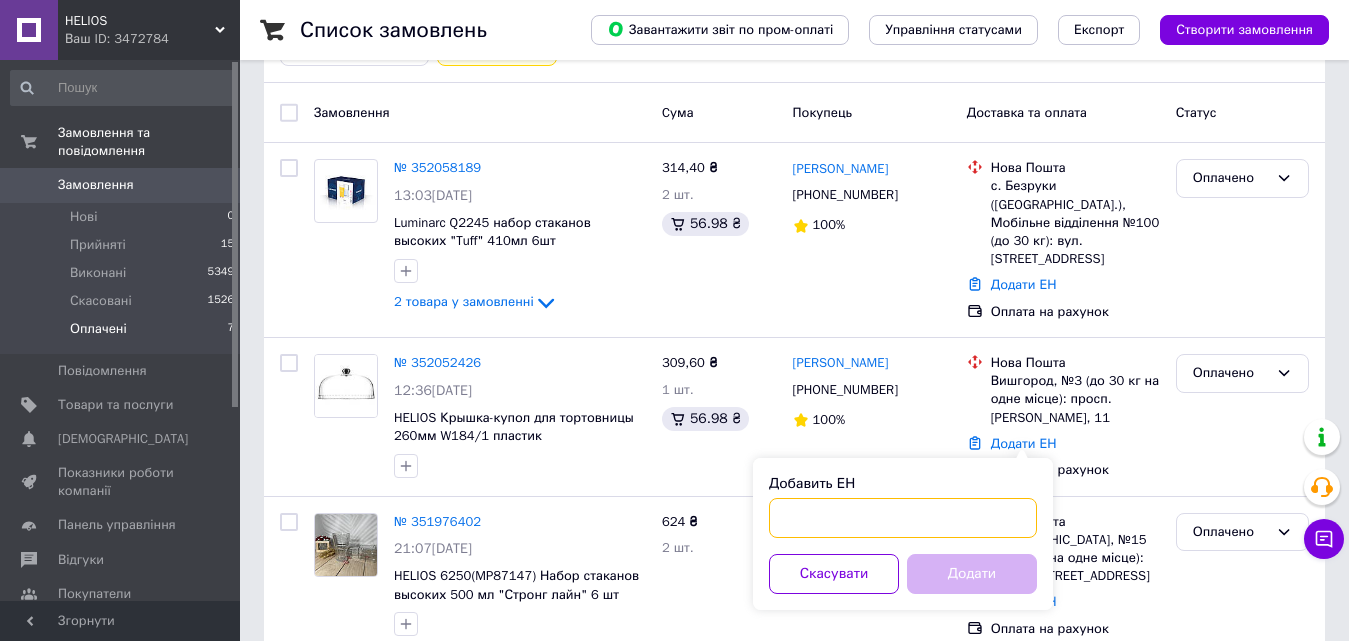 click on "Добавить ЕН" at bounding box center [903, 518] 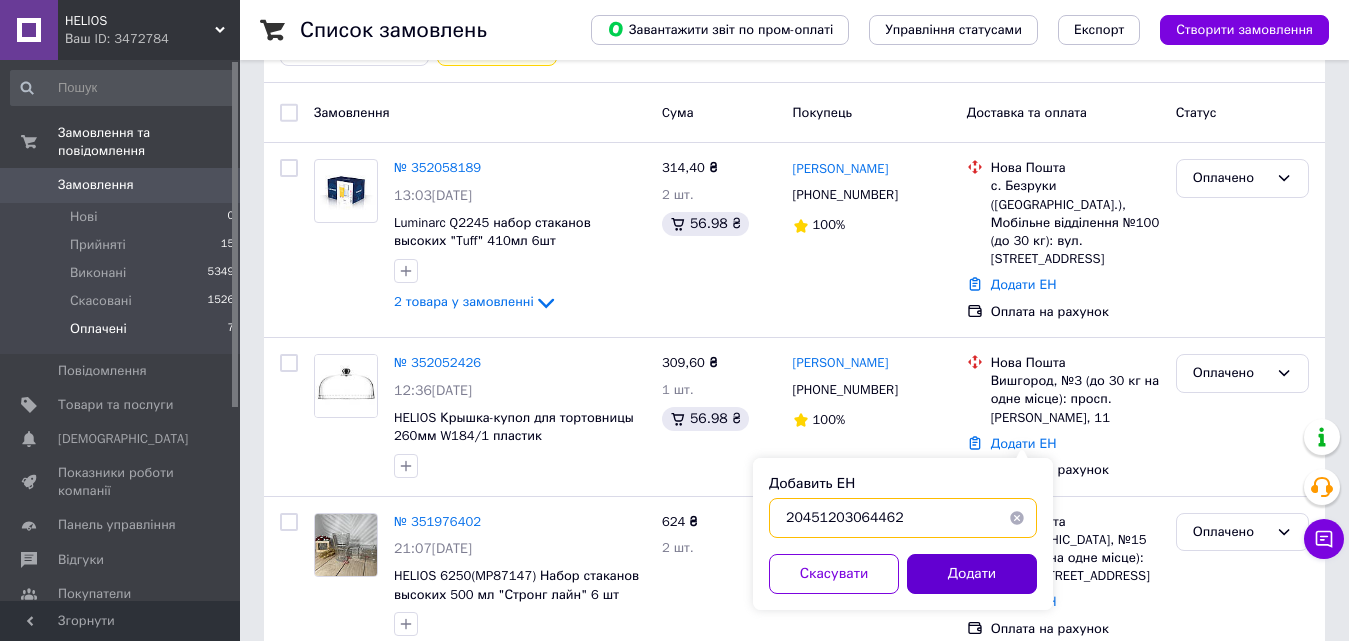 type on "20451203064462" 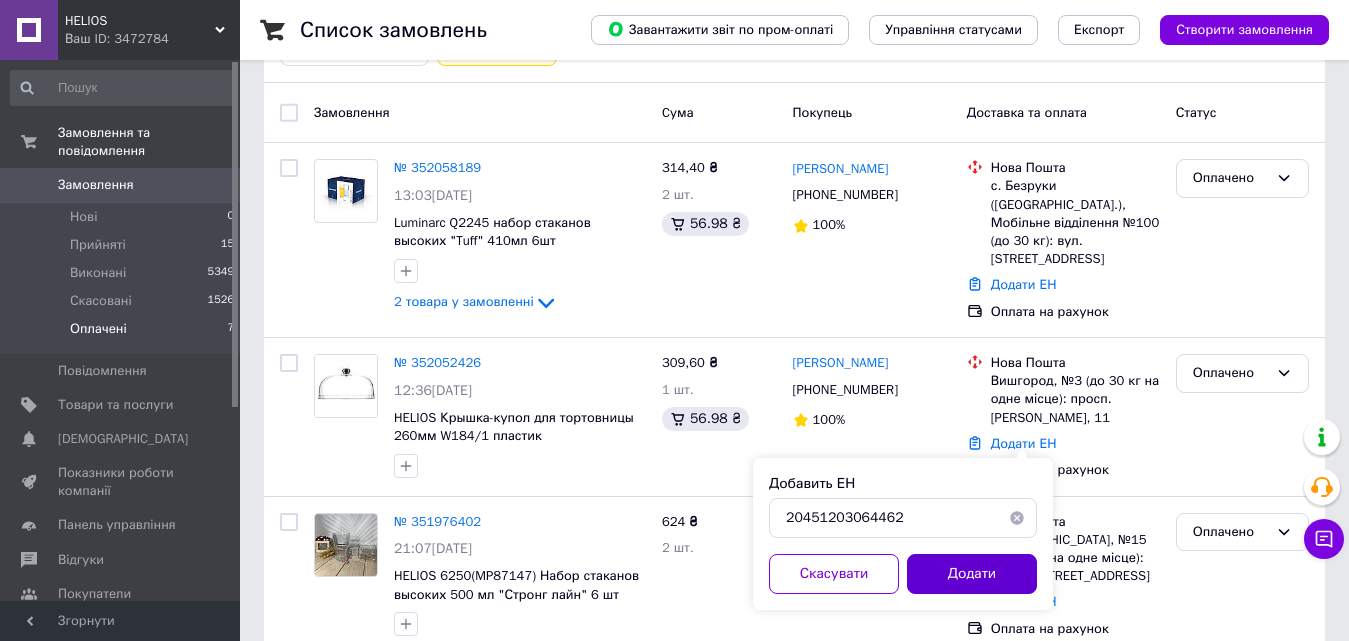 click on "Додати" at bounding box center (972, 574) 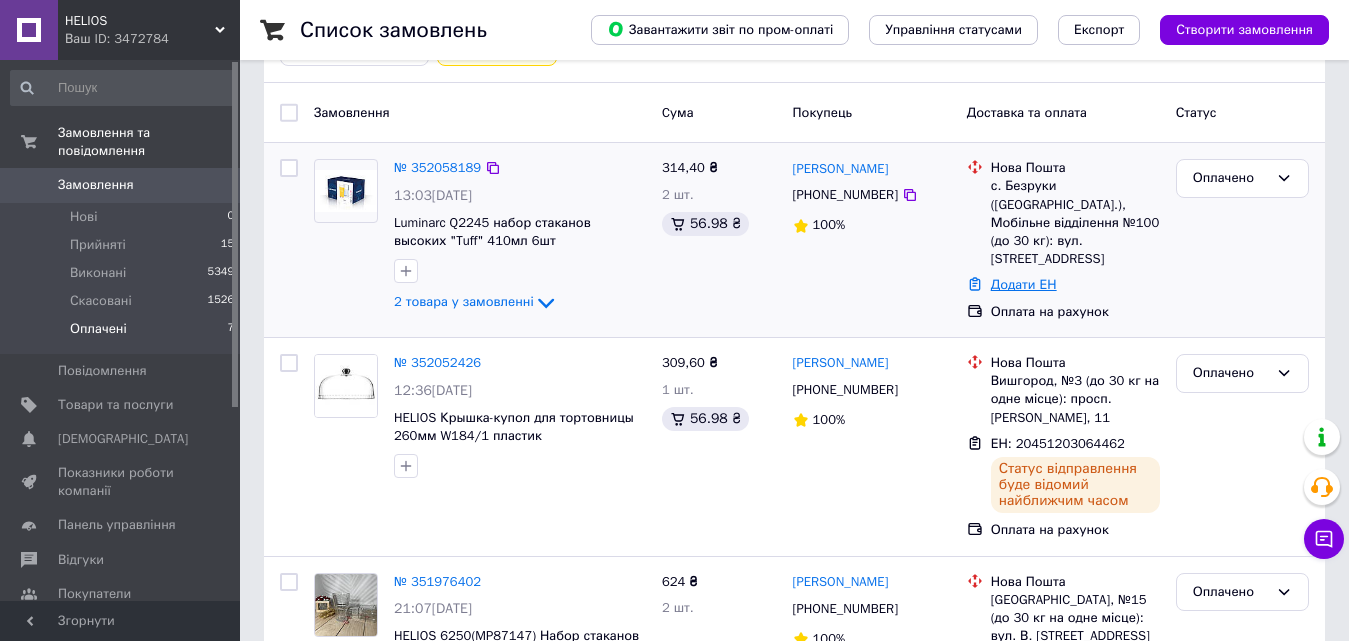 click on "Додати ЕН" at bounding box center (1024, 284) 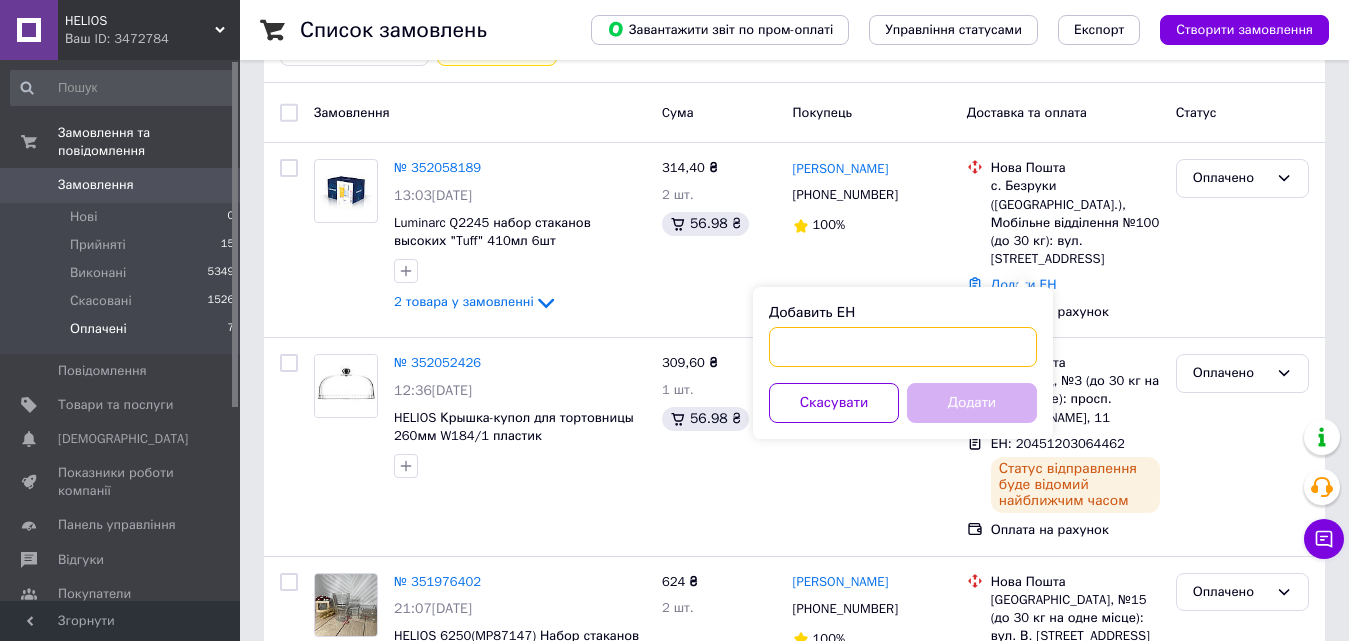 click on "Добавить ЕН" at bounding box center [903, 347] 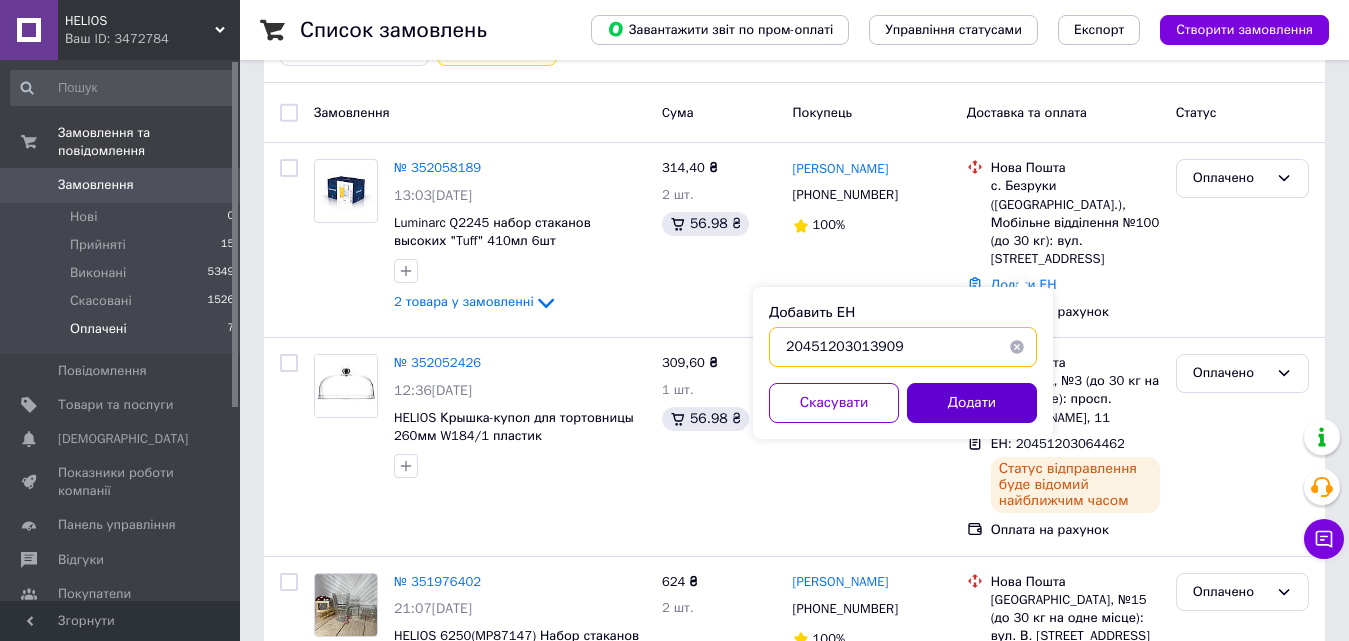 type on "20451203013909" 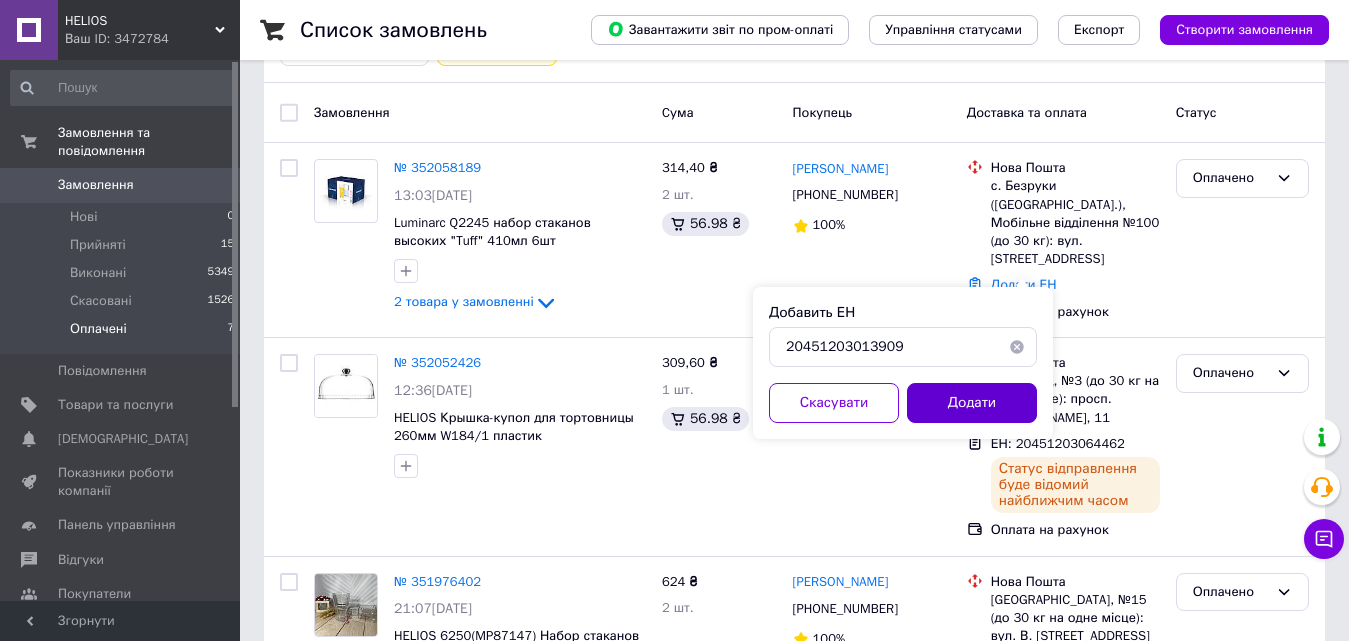 click on "Додати" at bounding box center (972, 403) 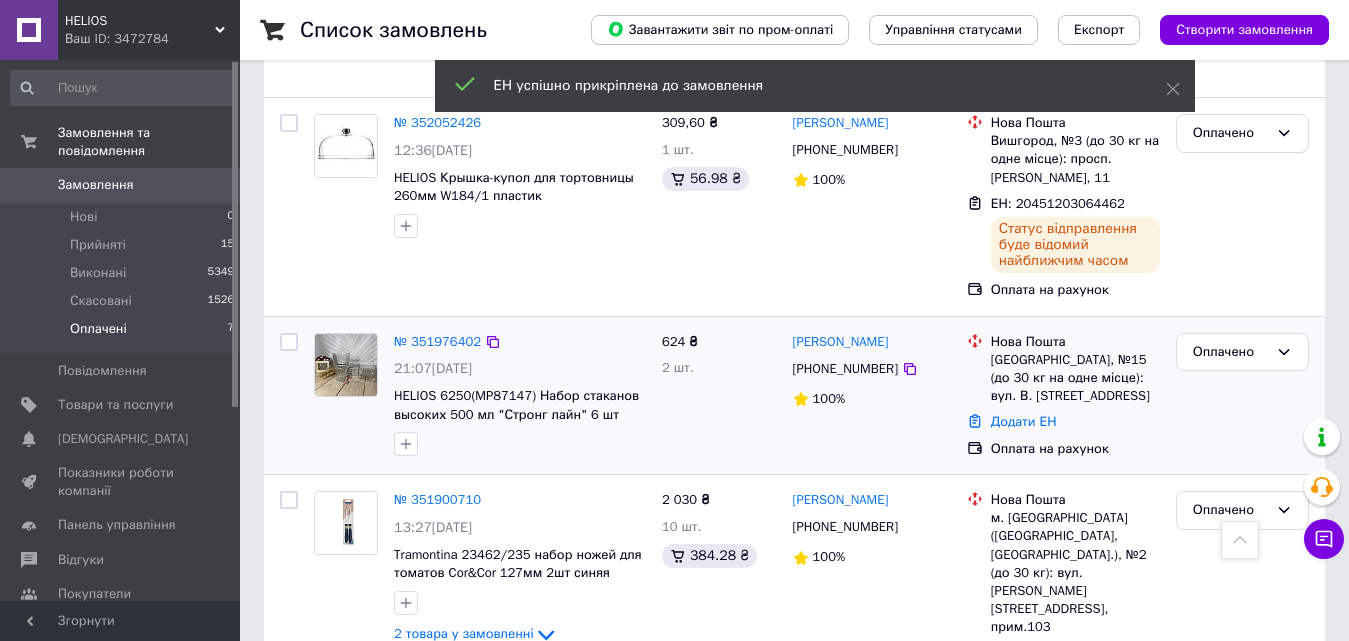 scroll, scrollTop: 450, scrollLeft: 0, axis: vertical 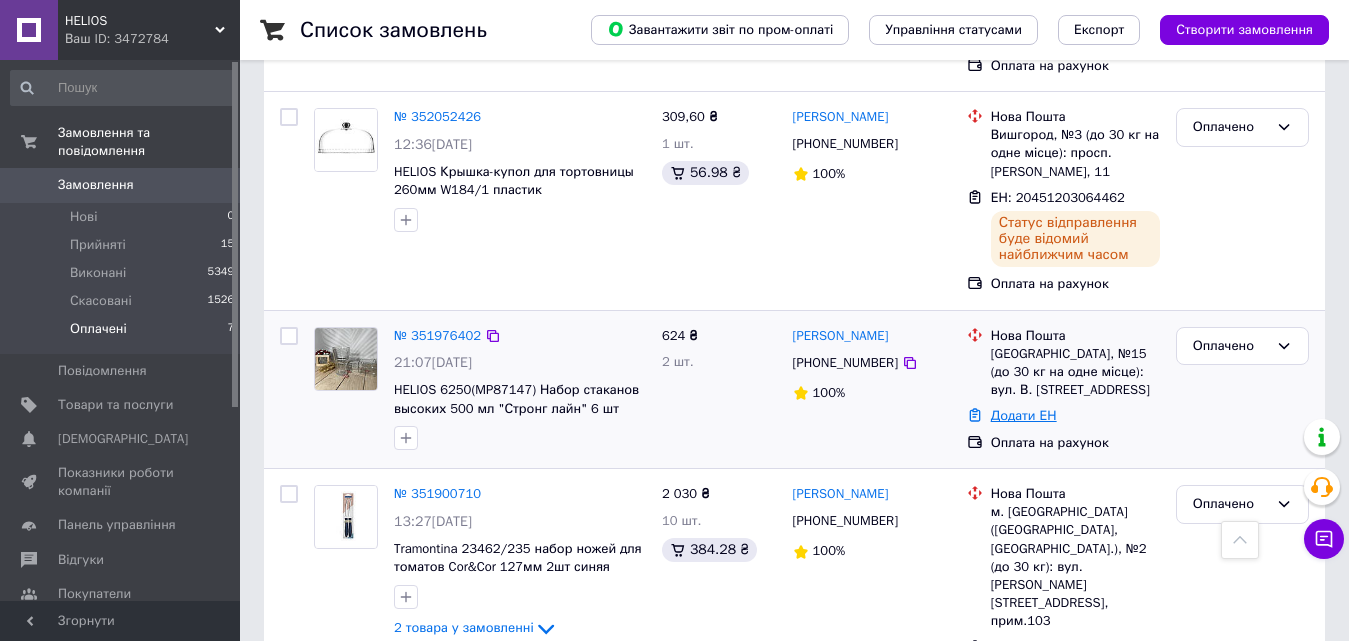 click on "Додати ЕН" at bounding box center (1024, 415) 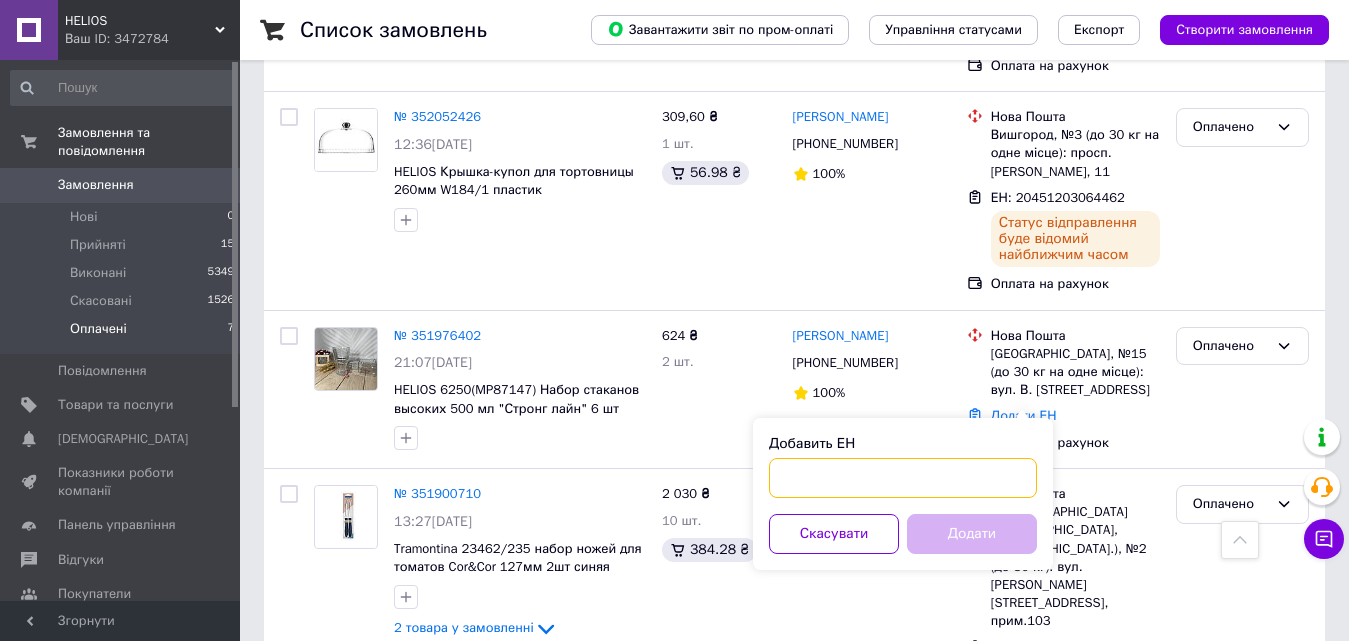 click on "Добавить ЕН" at bounding box center (903, 478) 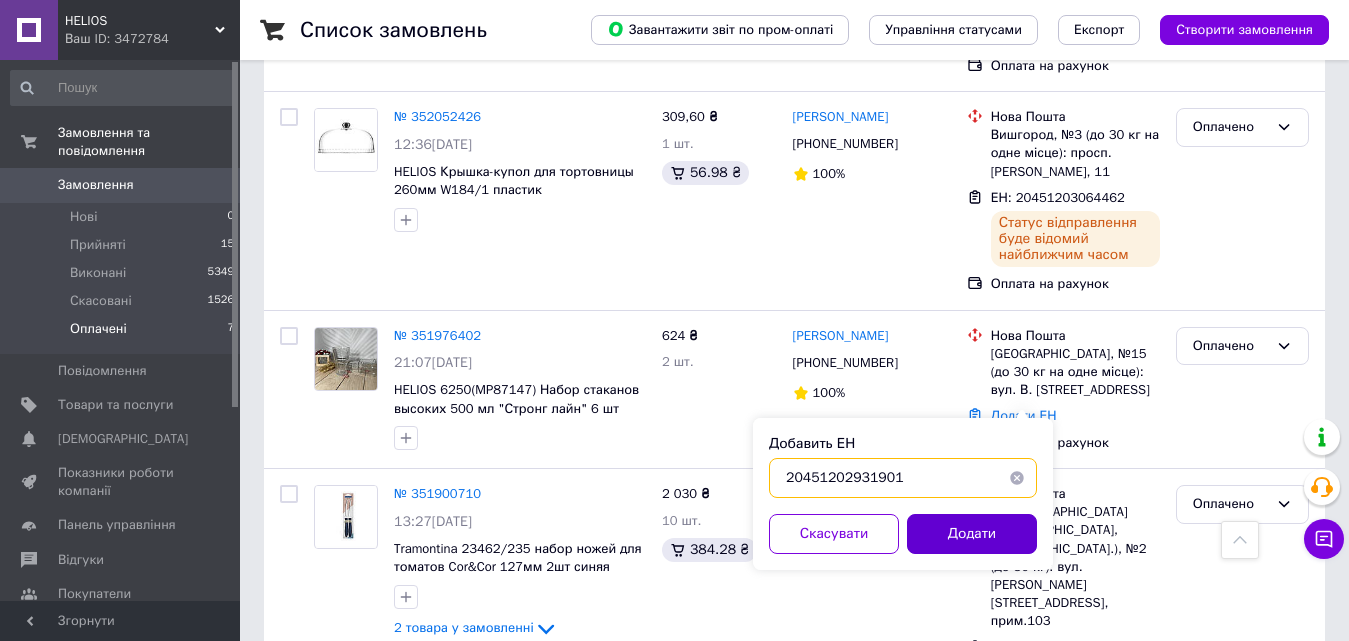 type on "20451202931901" 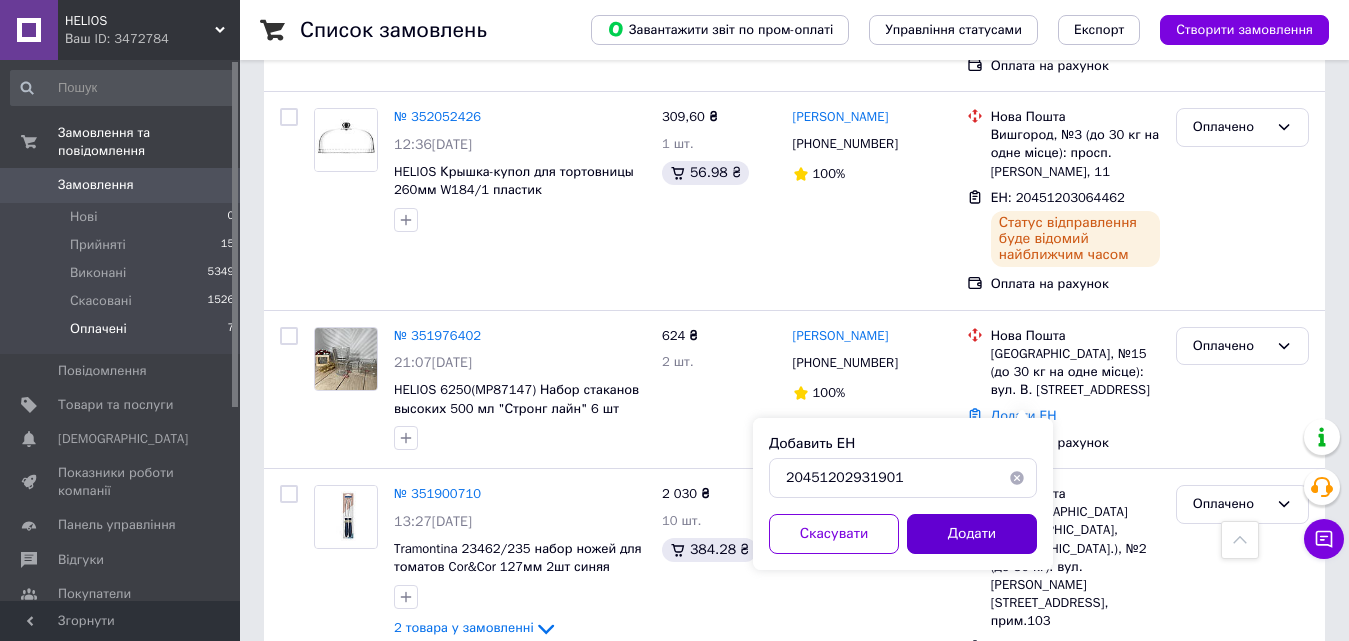 click on "Додати" at bounding box center (972, 534) 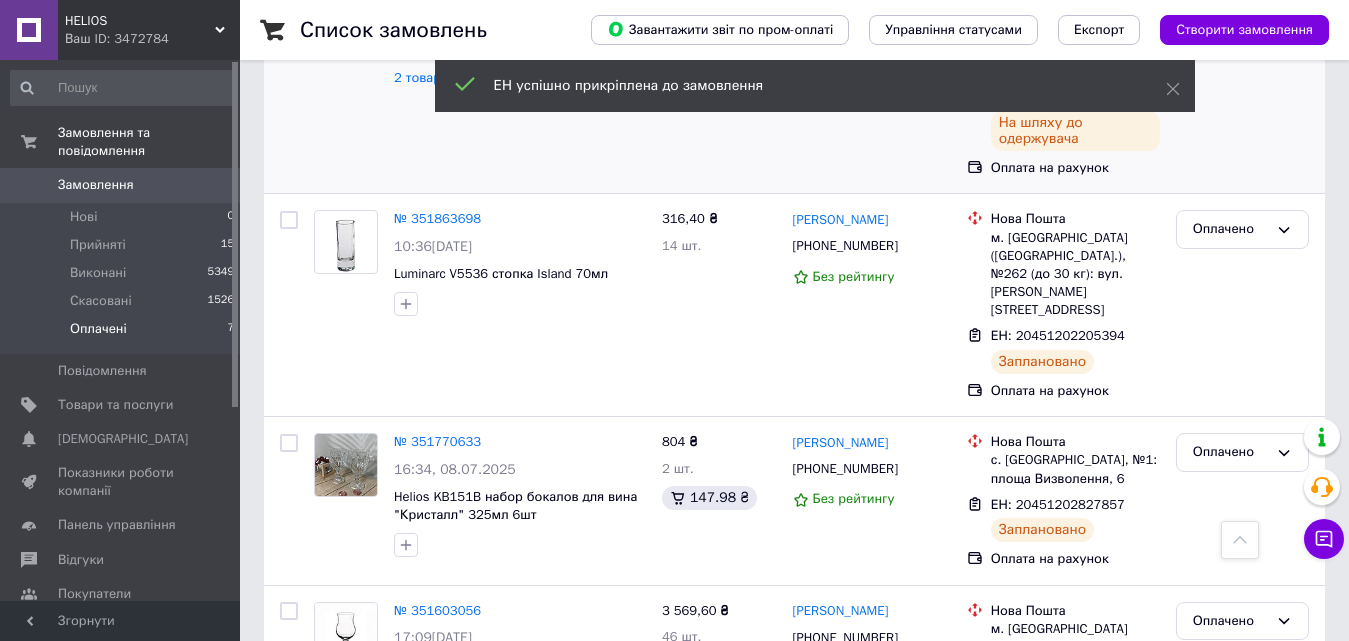 scroll, scrollTop: 1105, scrollLeft: 0, axis: vertical 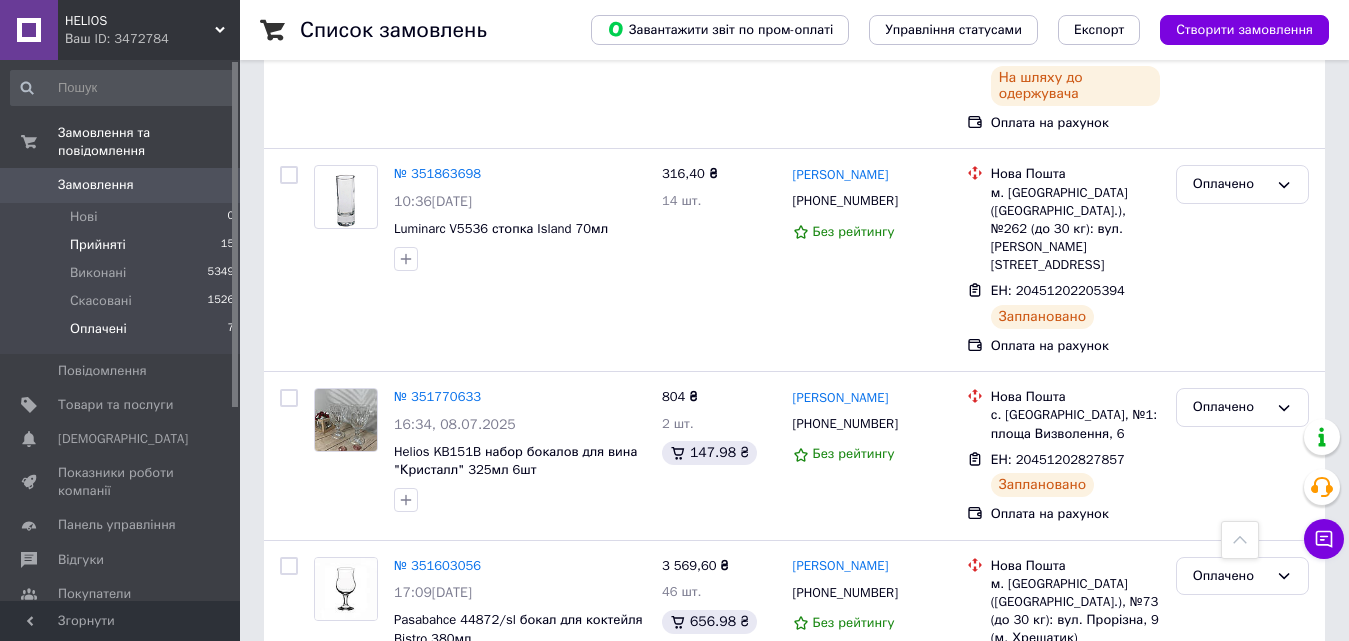 click on "Прийняті" at bounding box center [98, 245] 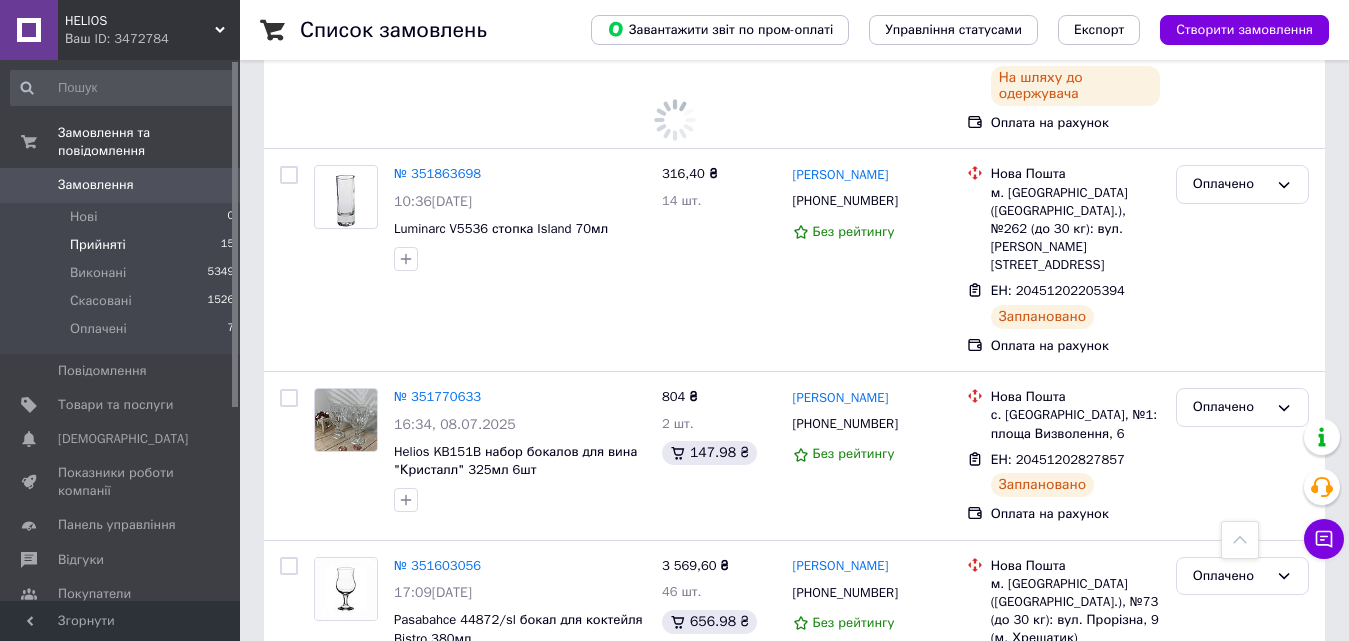 scroll, scrollTop: 0, scrollLeft: 0, axis: both 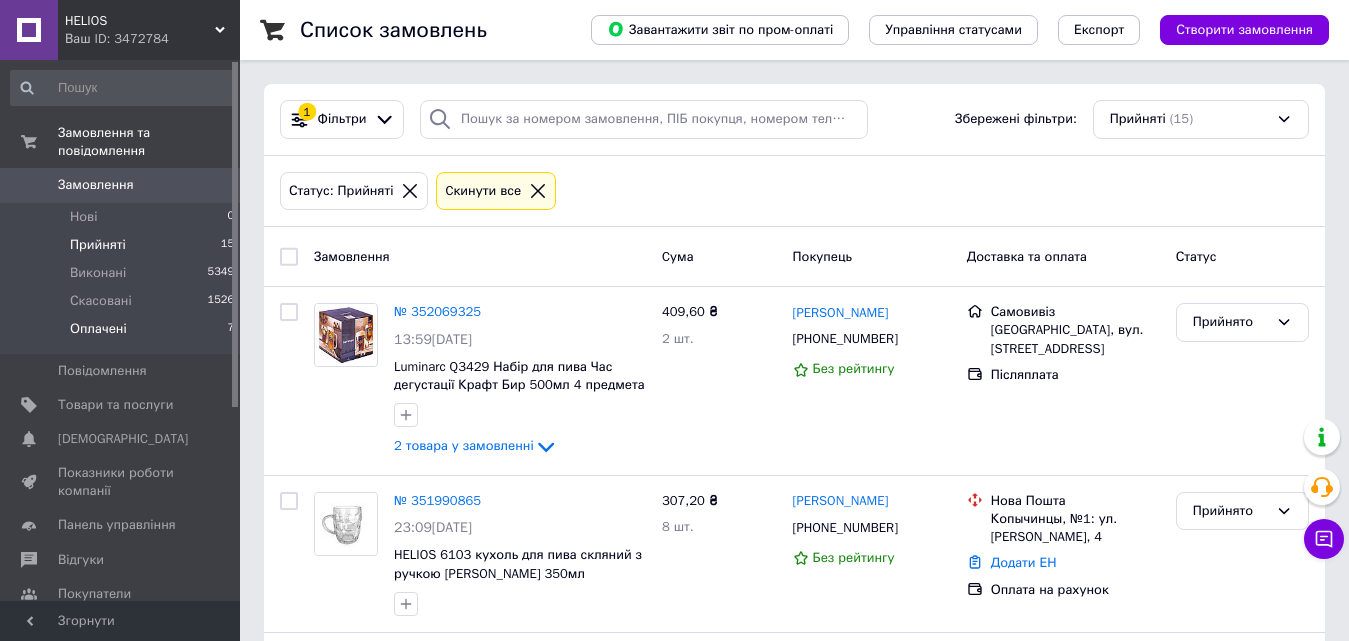 click on "Оплачені 7" at bounding box center (123, 334) 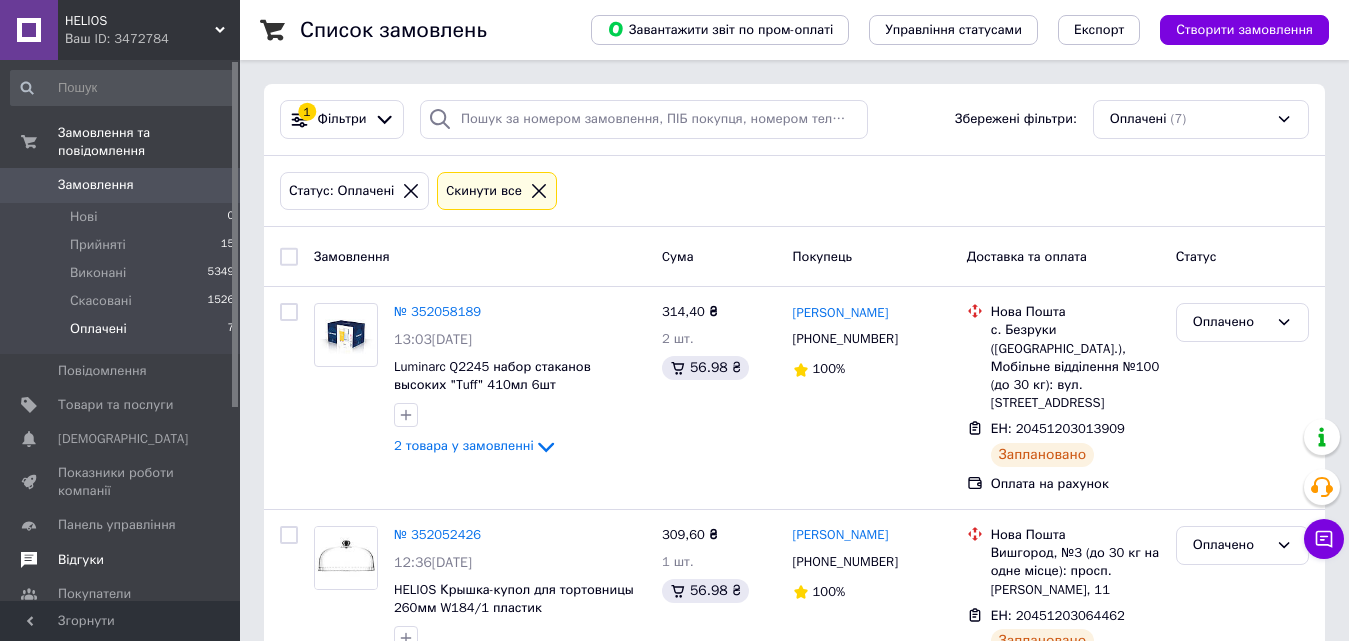 click on "Відгуки" at bounding box center [81, 560] 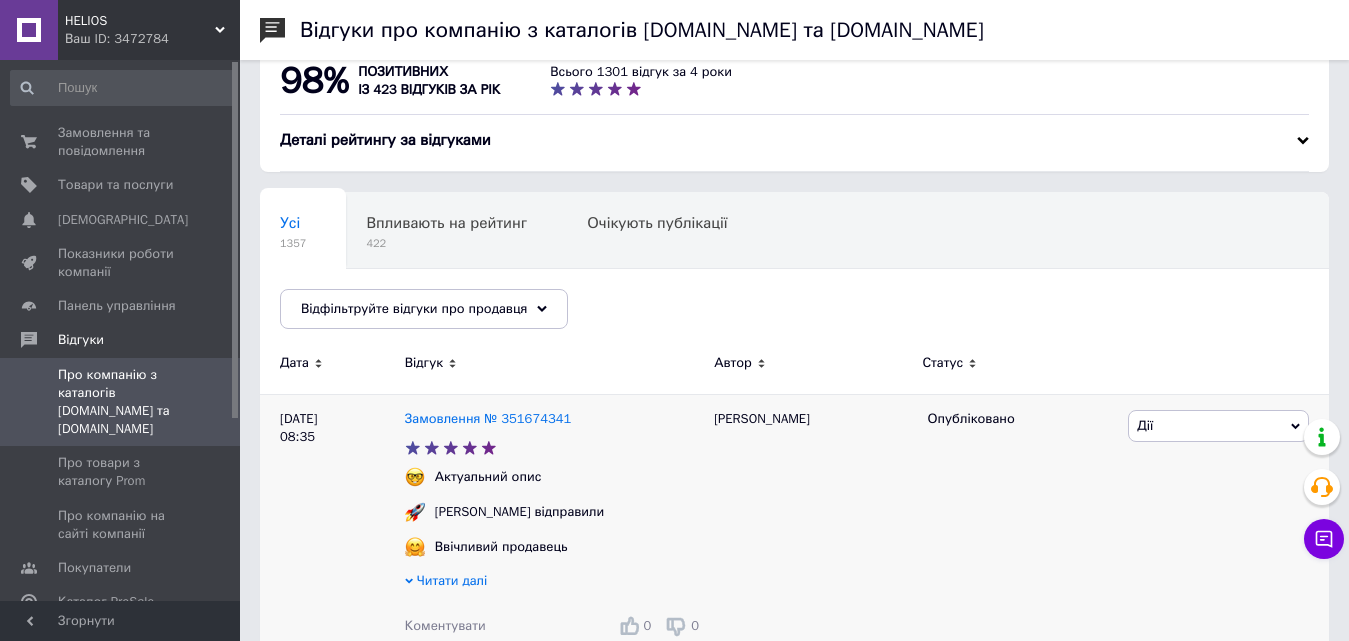 scroll, scrollTop: 0, scrollLeft: 0, axis: both 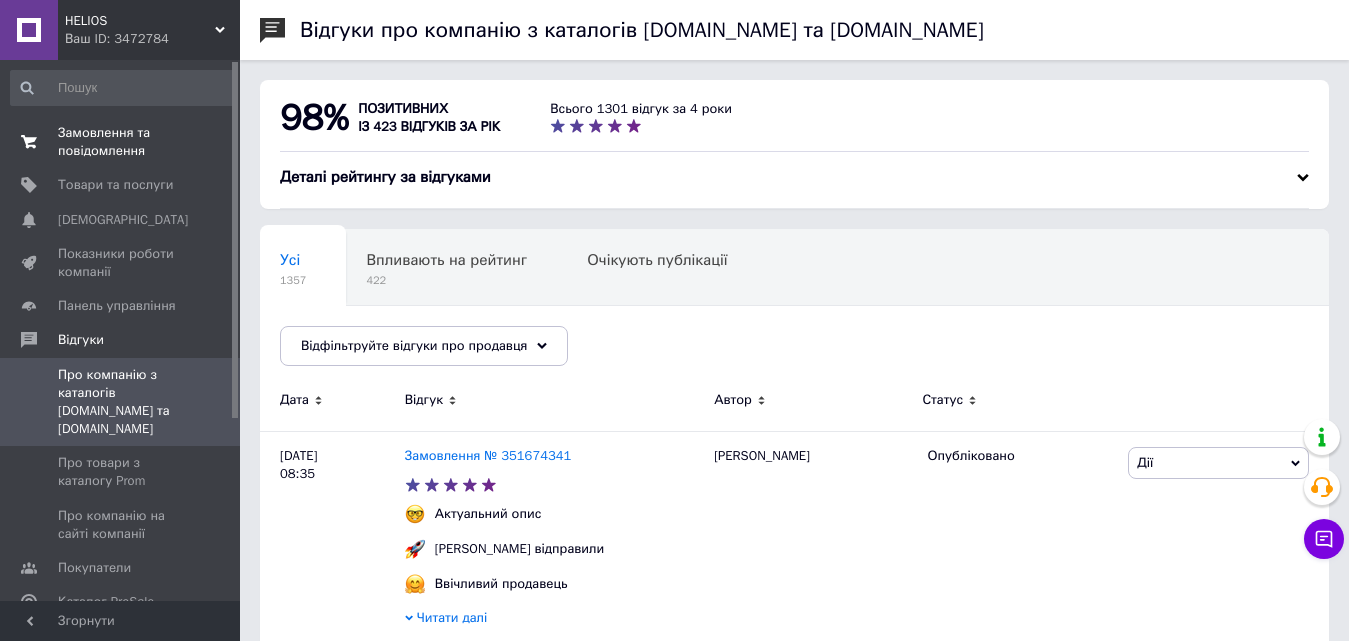 click on "Замовлення та повідомлення" at bounding box center [121, 142] 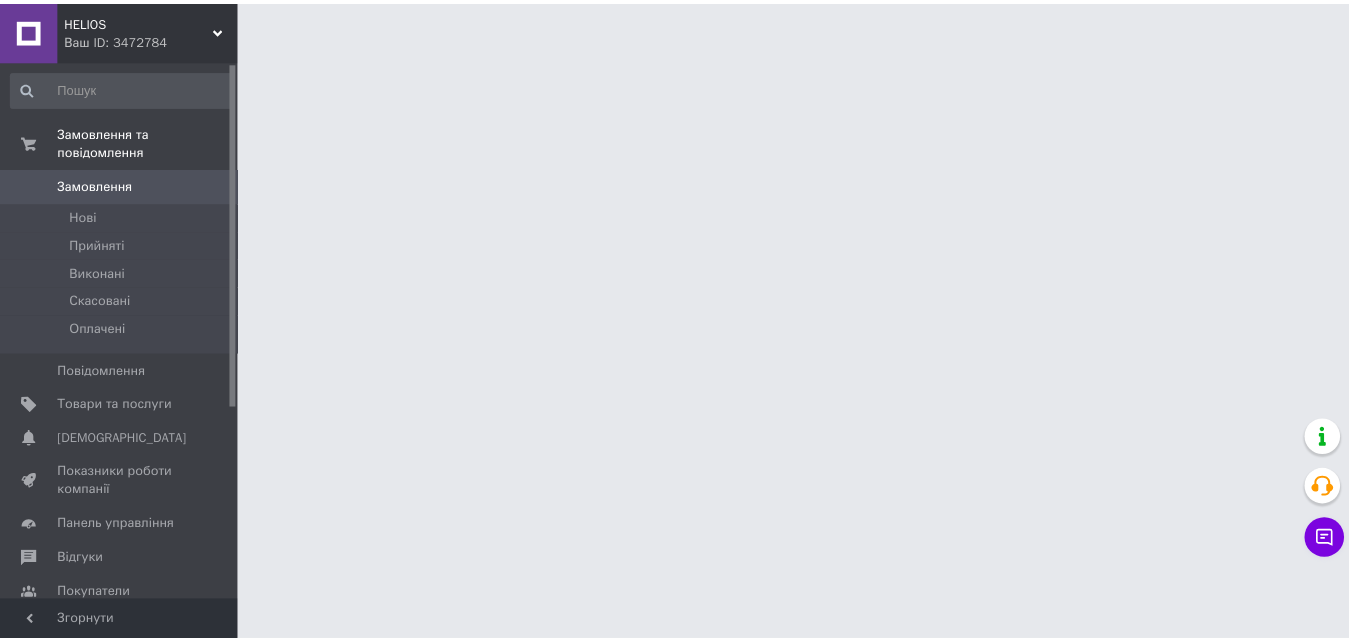 scroll, scrollTop: 0, scrollLeft: 0, axis: both 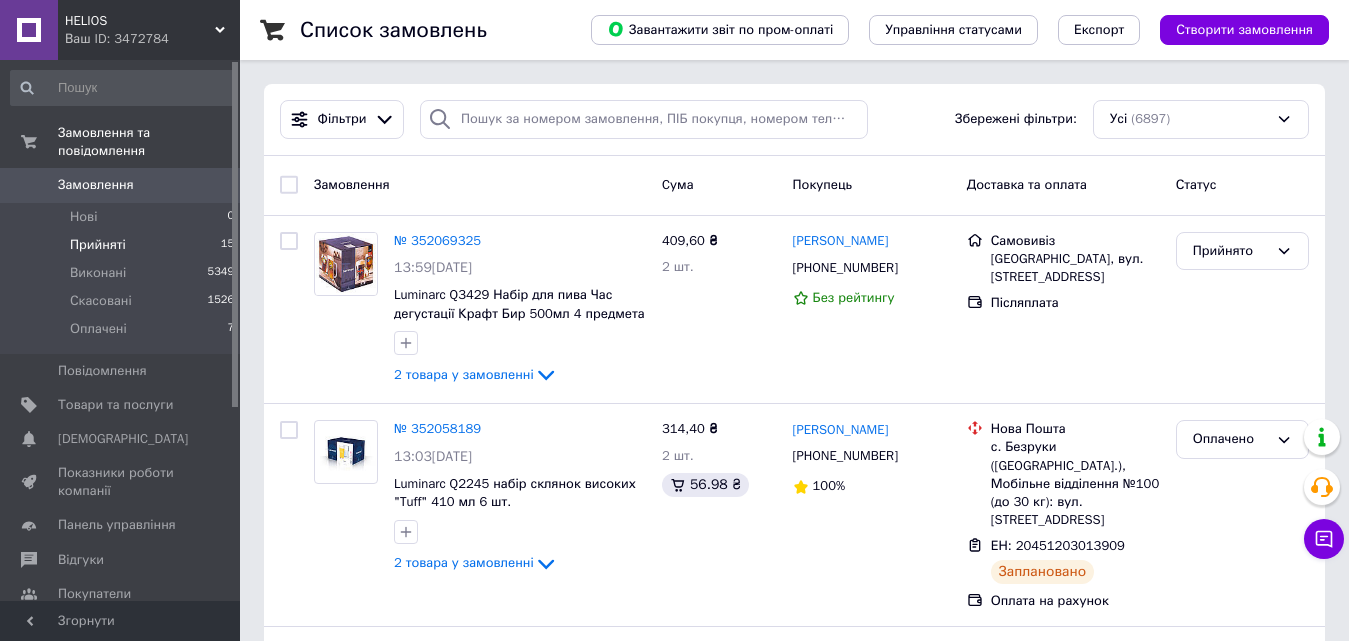click on "Прийняті 15" at bounding box center [123, 245] 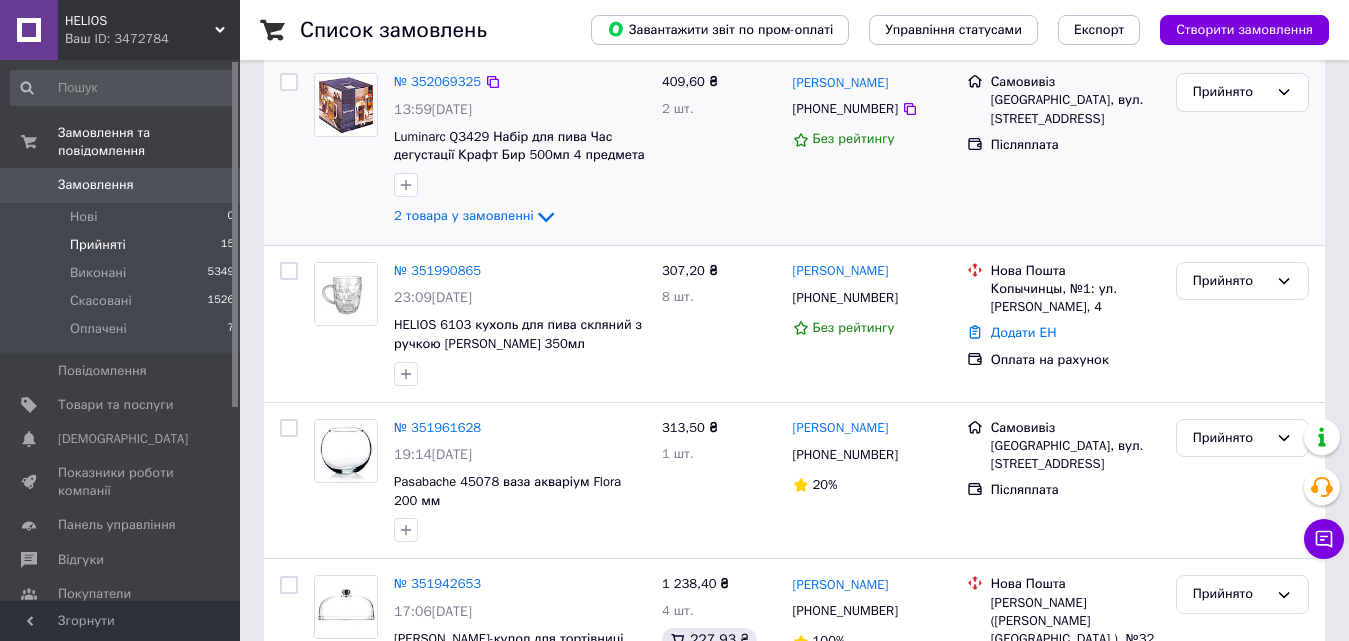 scroll, scrollTop: 260, scrollLeft: 0, axis: vertical 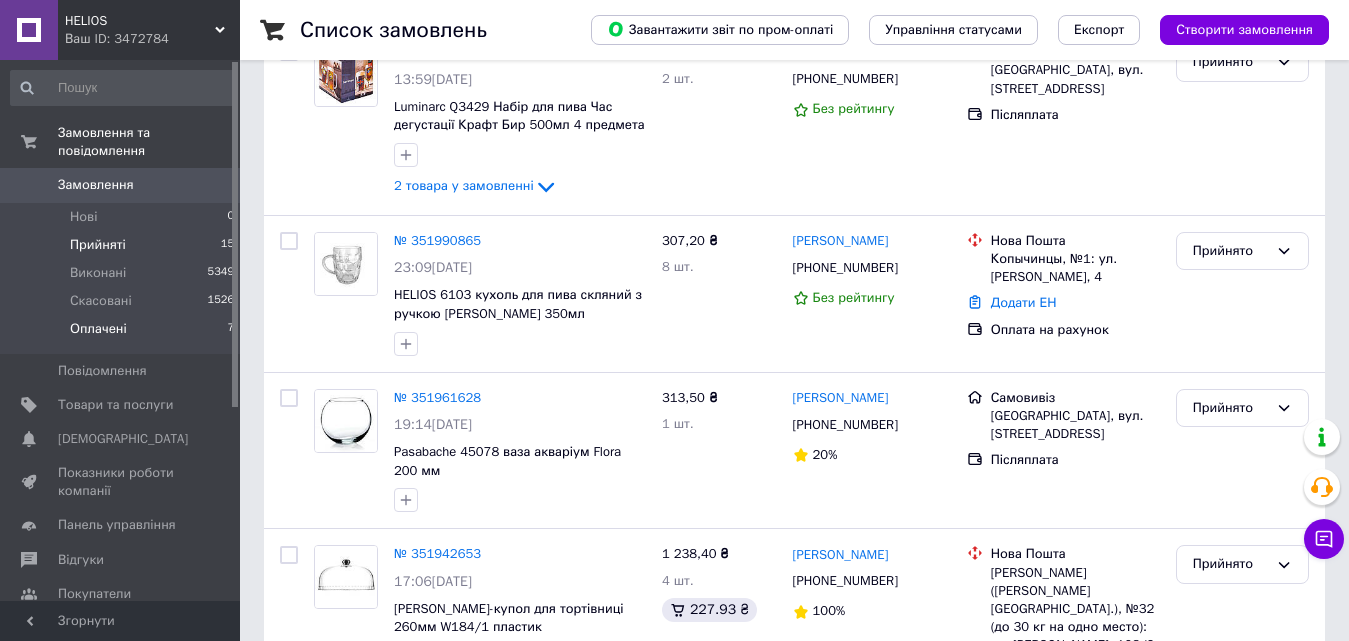 click on "Оплачені" at bounding box center (98, 329) 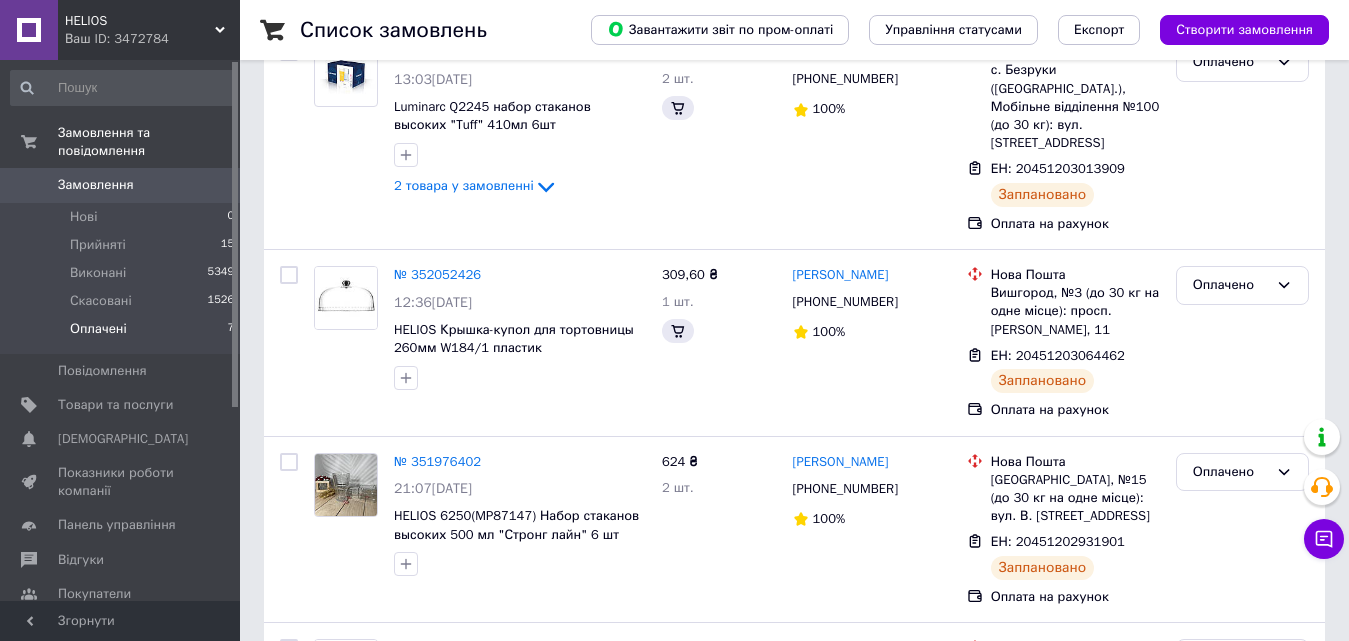 scroll, scrollTop: 0, scrollLeft: 0, axis: both 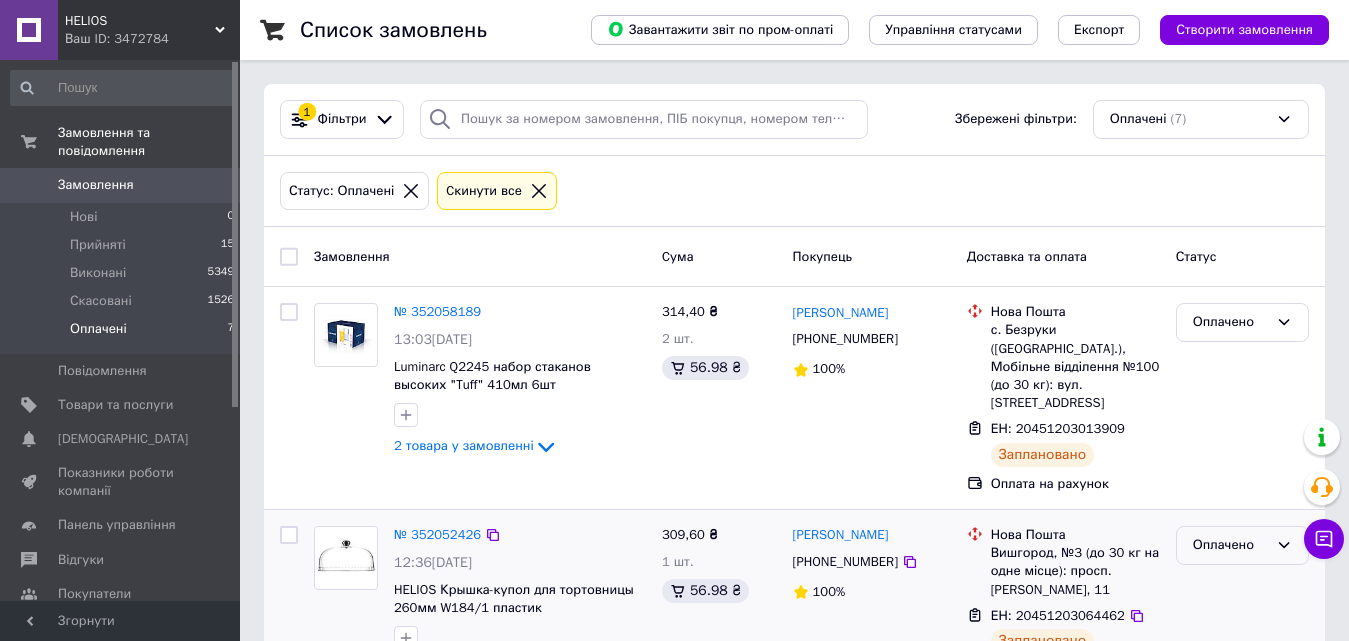 click on "Оплачено" at bounding box center [1230, 545] 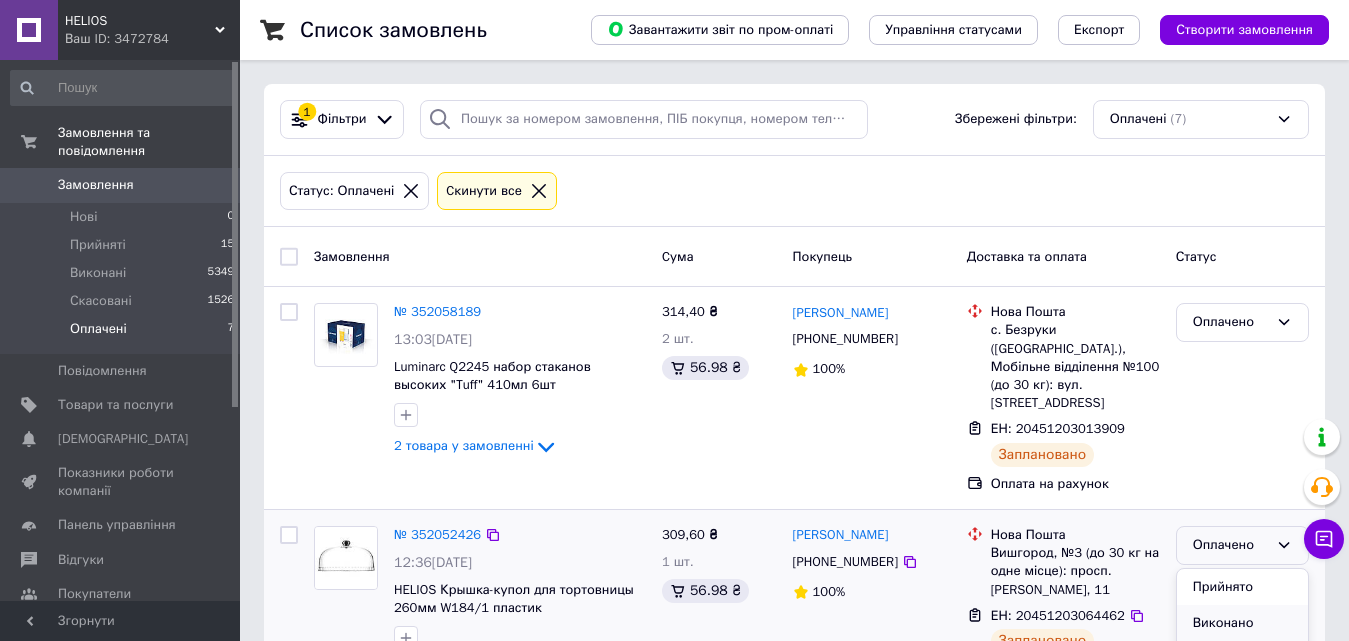 click on "Виконано" at bounding box center (1242, 623) 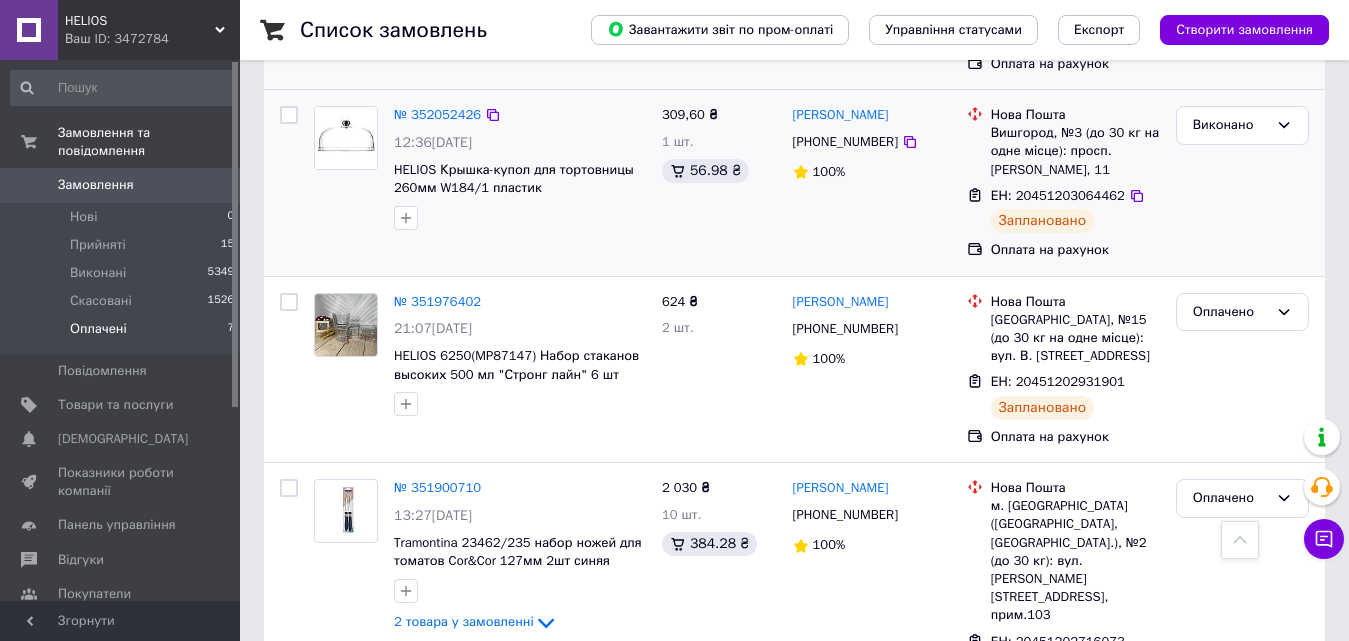 scroll, scrollTop: 467, scrollLeft: 0, axis: vertical 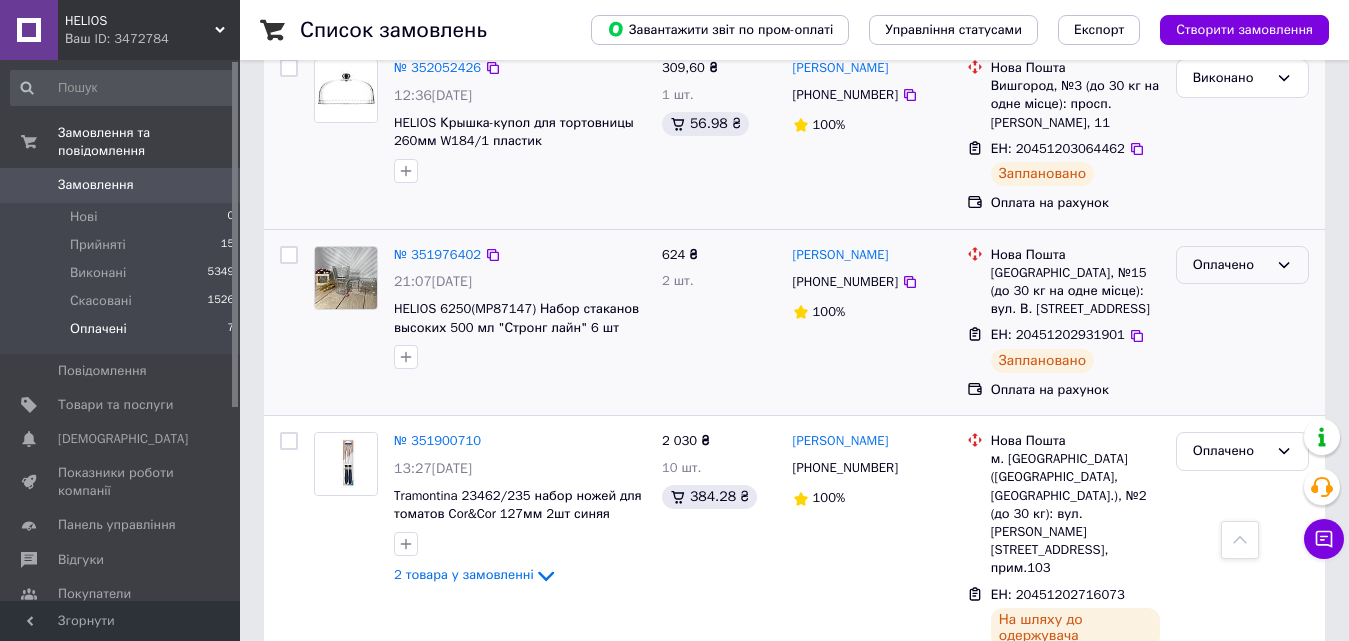 click on "Оплачено" at bounding box center (1230, 265) 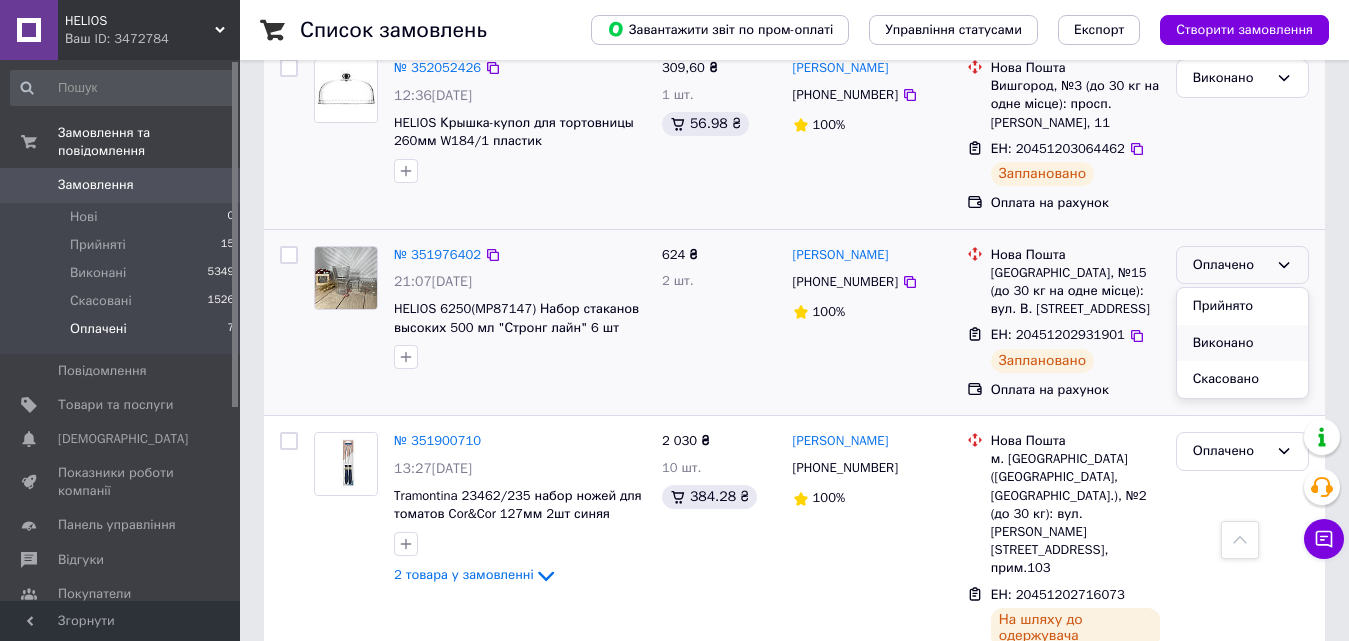 click on "Виконано" at bounding box center [1242, 343] 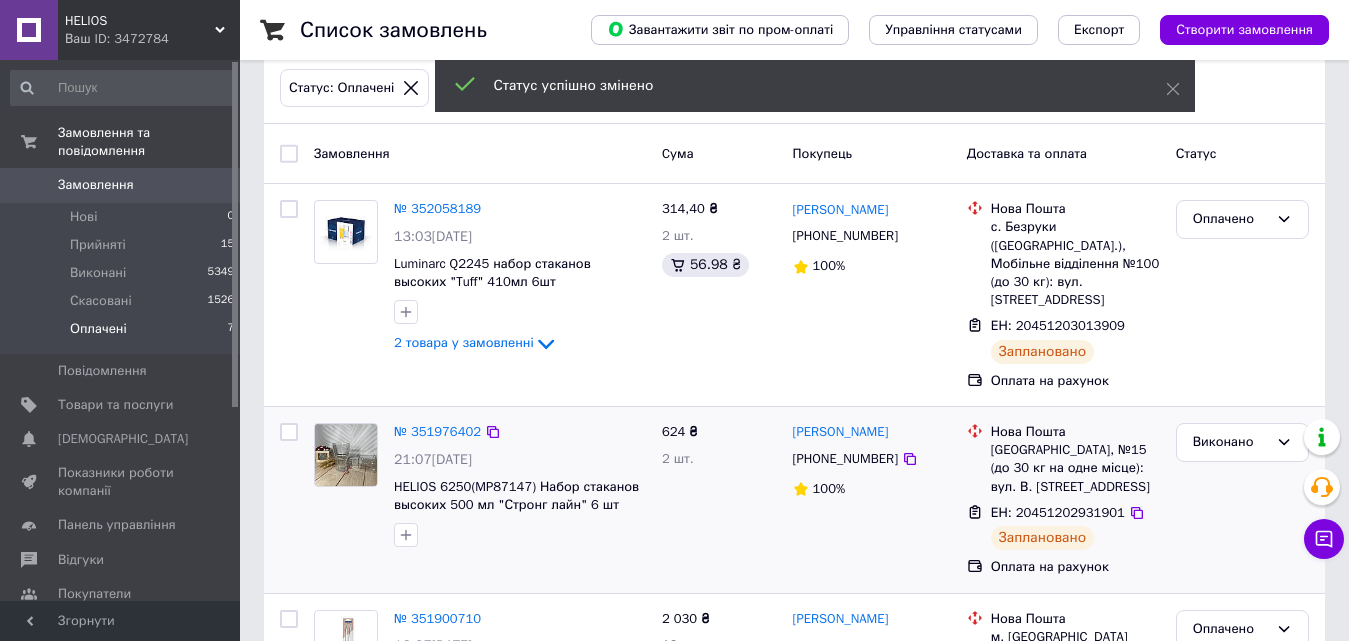 scroll, scrollTop: 100, scrollLeft: 0, axis: vertical 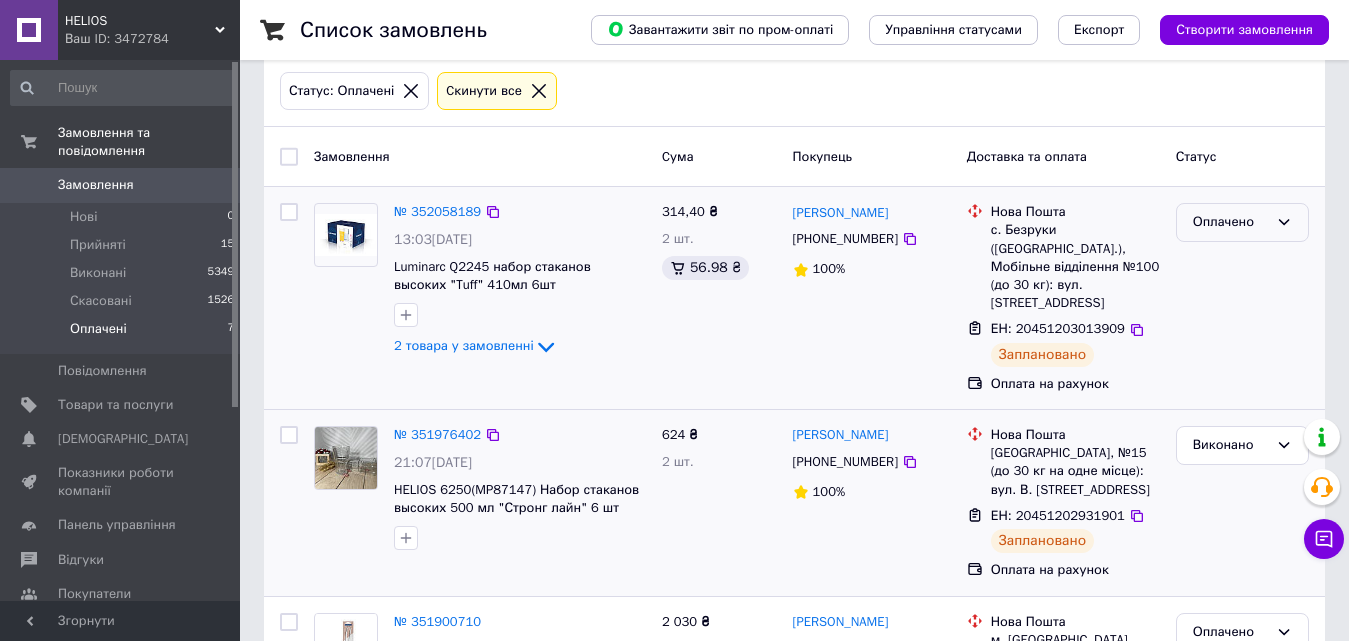 click on "Оплачено" at bounding box center [1230, 222] 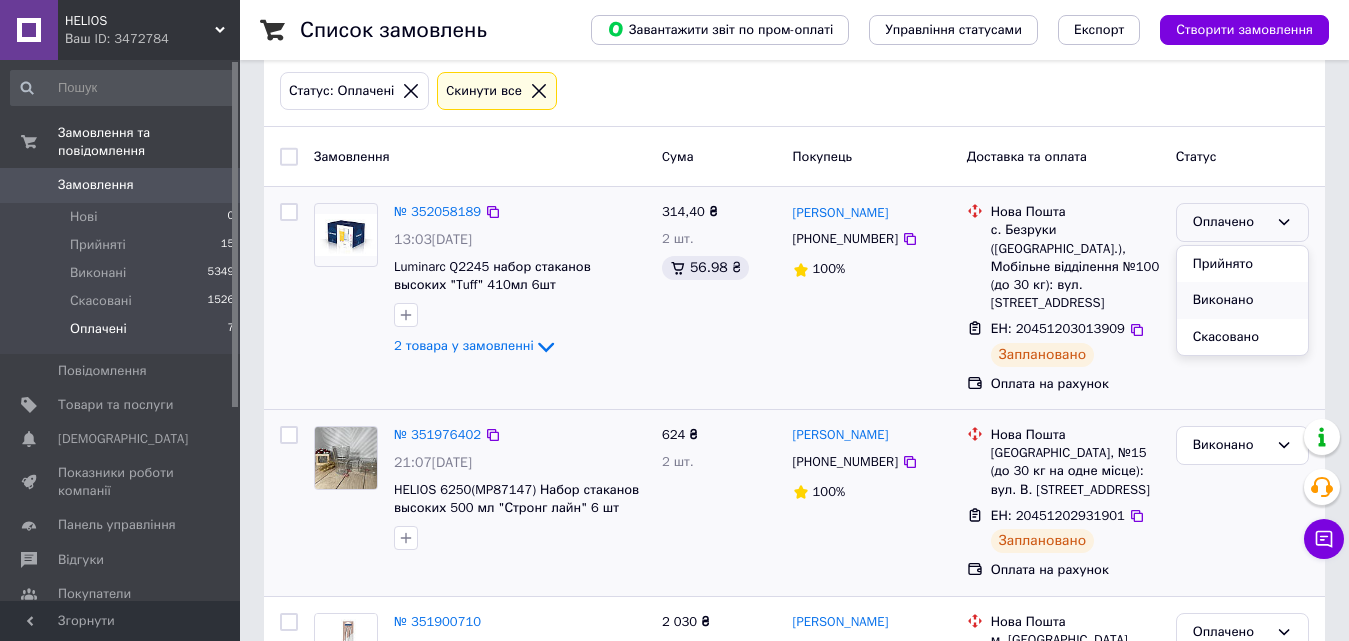 click on "Виконано" at bounding box center [1242, 300] 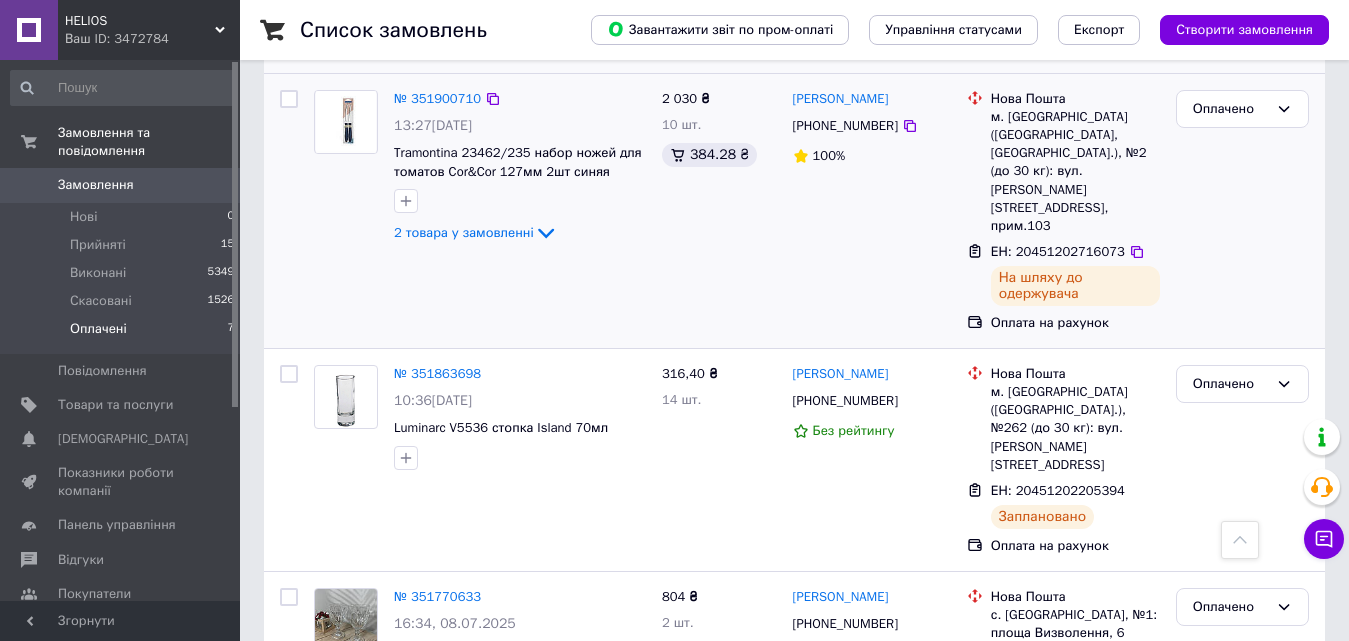 scroll, scrollTop: 630, scrollLeft: 0, axis: vertical 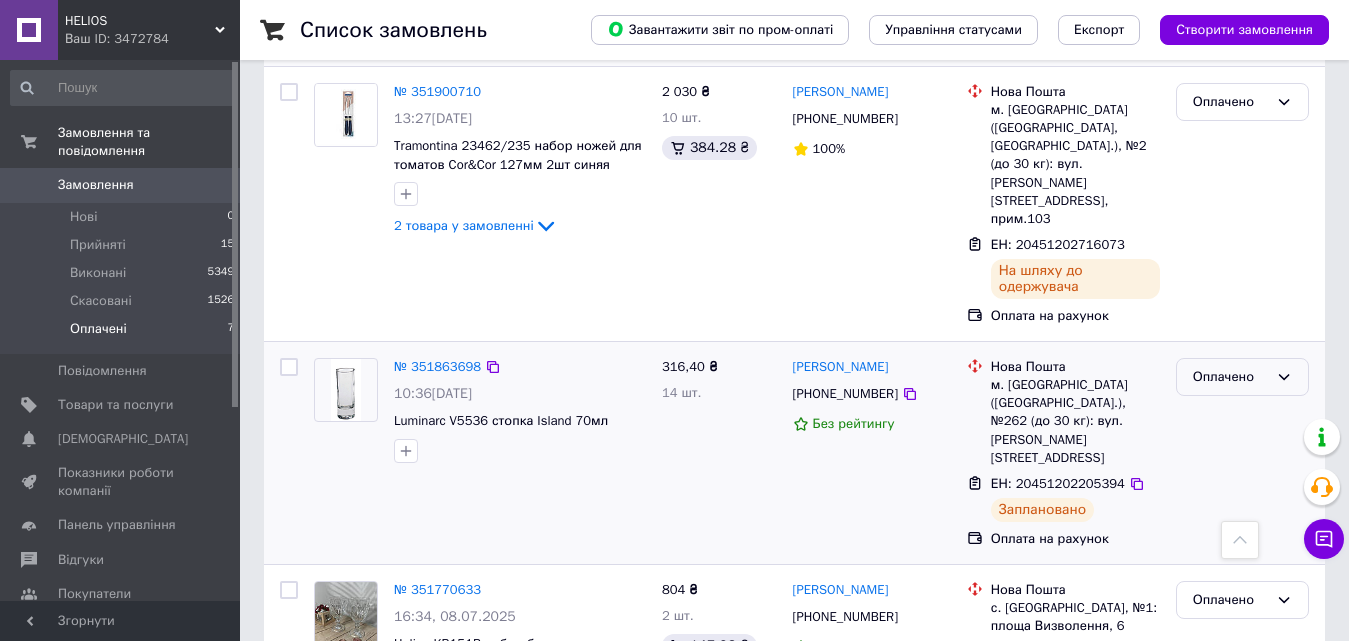 click on "Оплачено" at bounding box center [1230, 377] 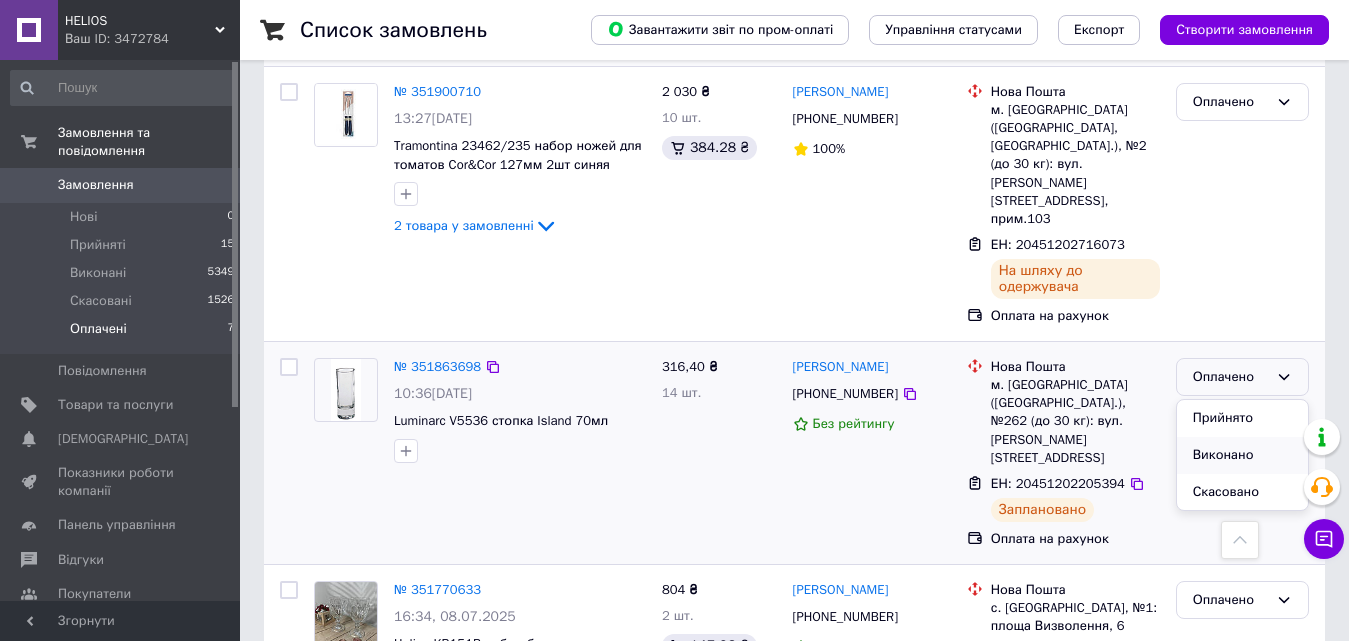 click on "Виконано" at bounding box center [1242, 455] 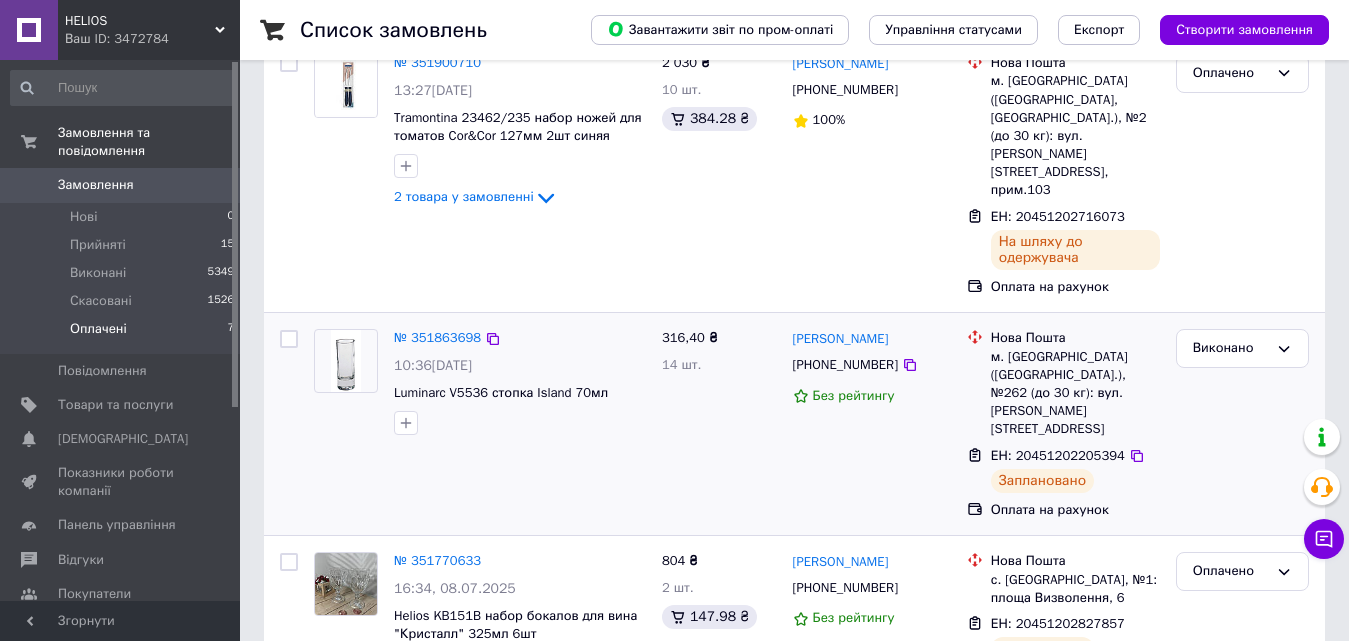 scroll, scrollTop: 431, scrollLeft: 0, axis: vertical 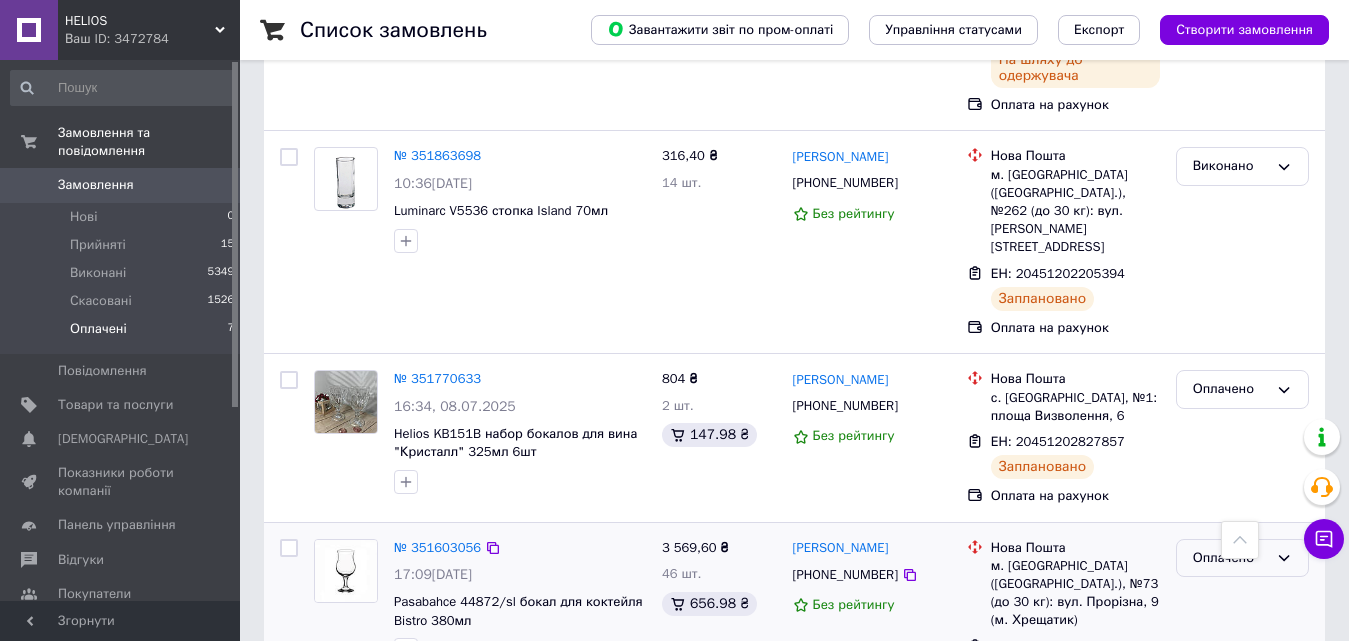 click on "Оплачено" at bounding box center (1230, 558) 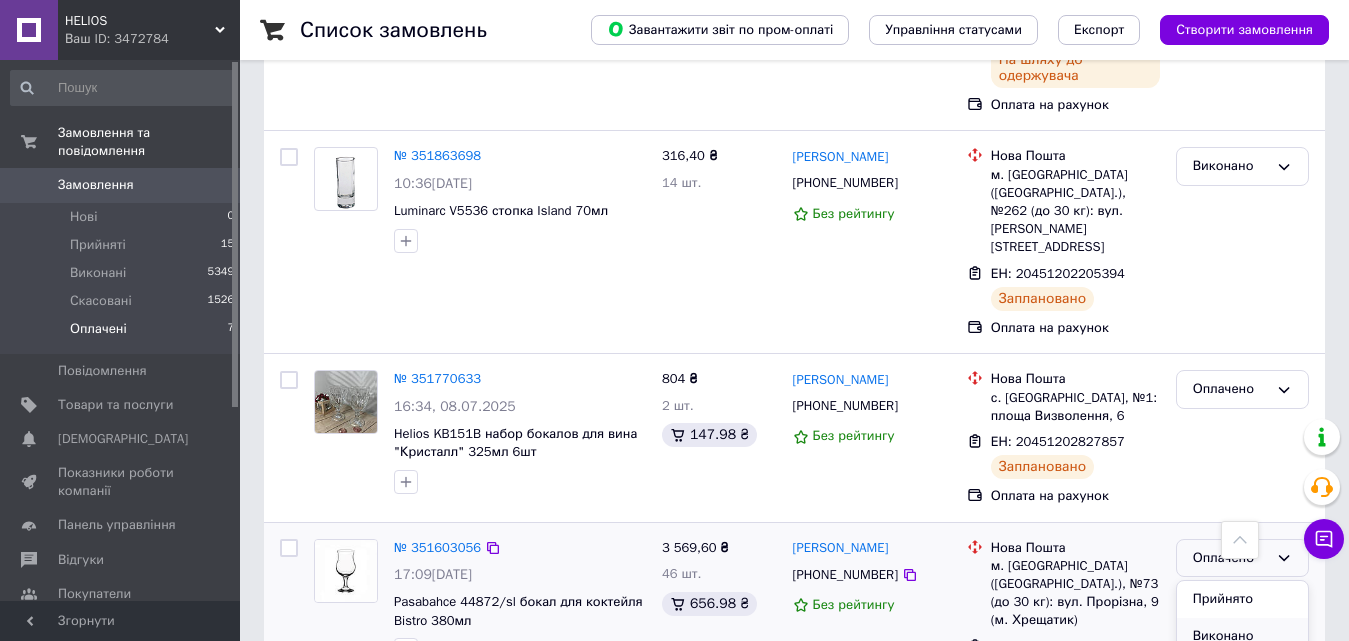 click on "Виконано" at bounding box center [1242, 636] 